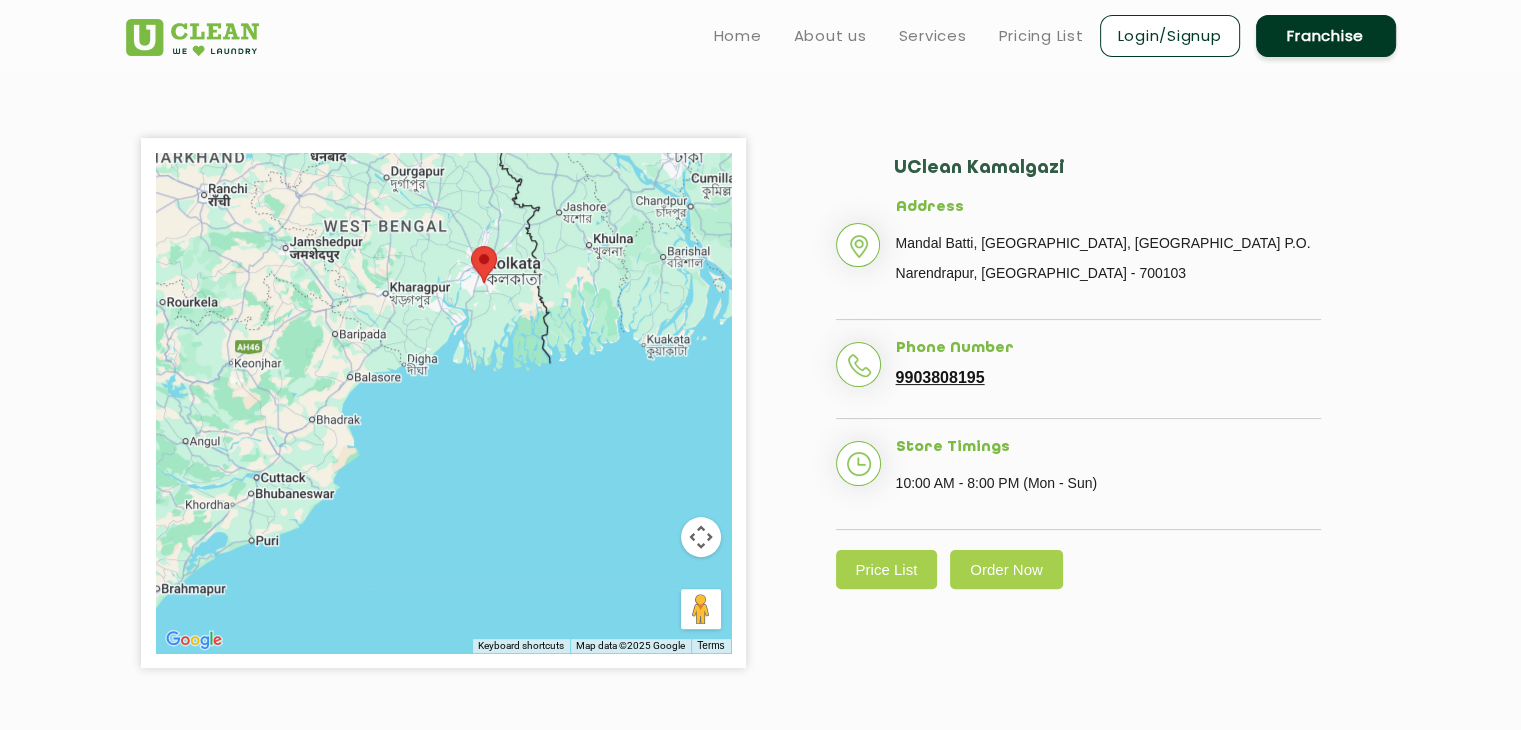 scroll, scrollTop: 0, scrollLeft: 0, axis: both 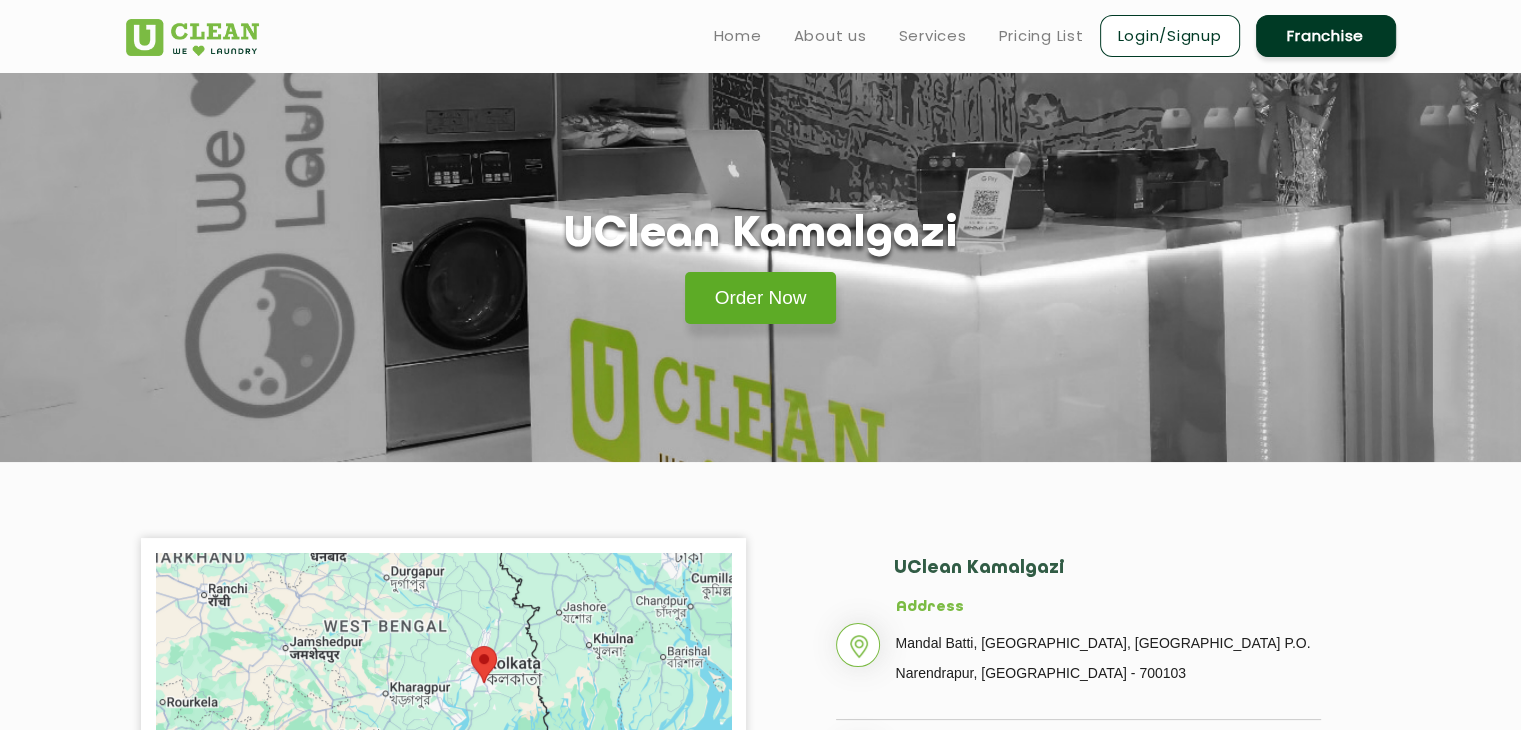 click on "Order Now" 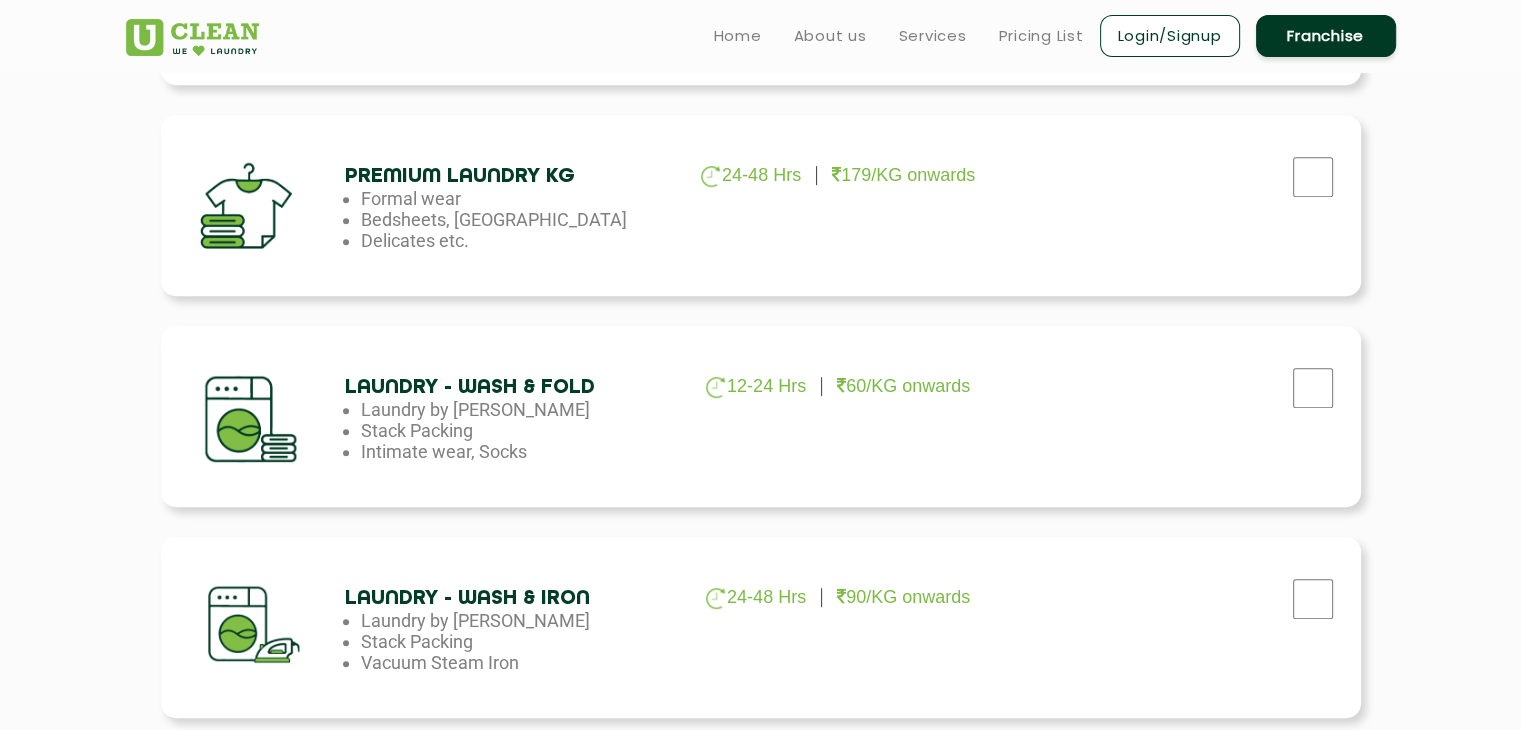 scroll, scrollTop: 600, scrollLeft: 0, axis: vertical 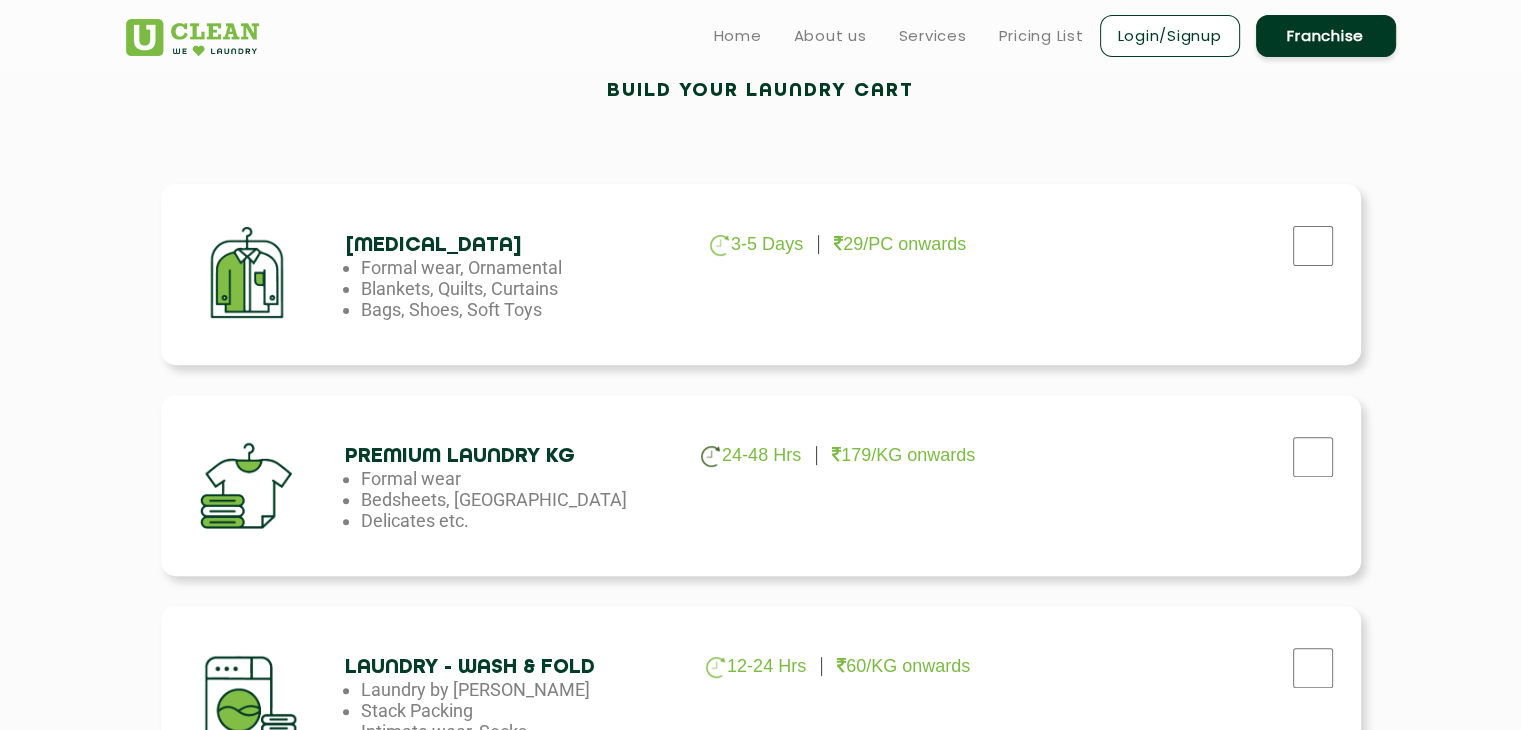 click on "Bedsheets, [GEOGRAPHIC_DATA]" at bounding box center [523, 288] 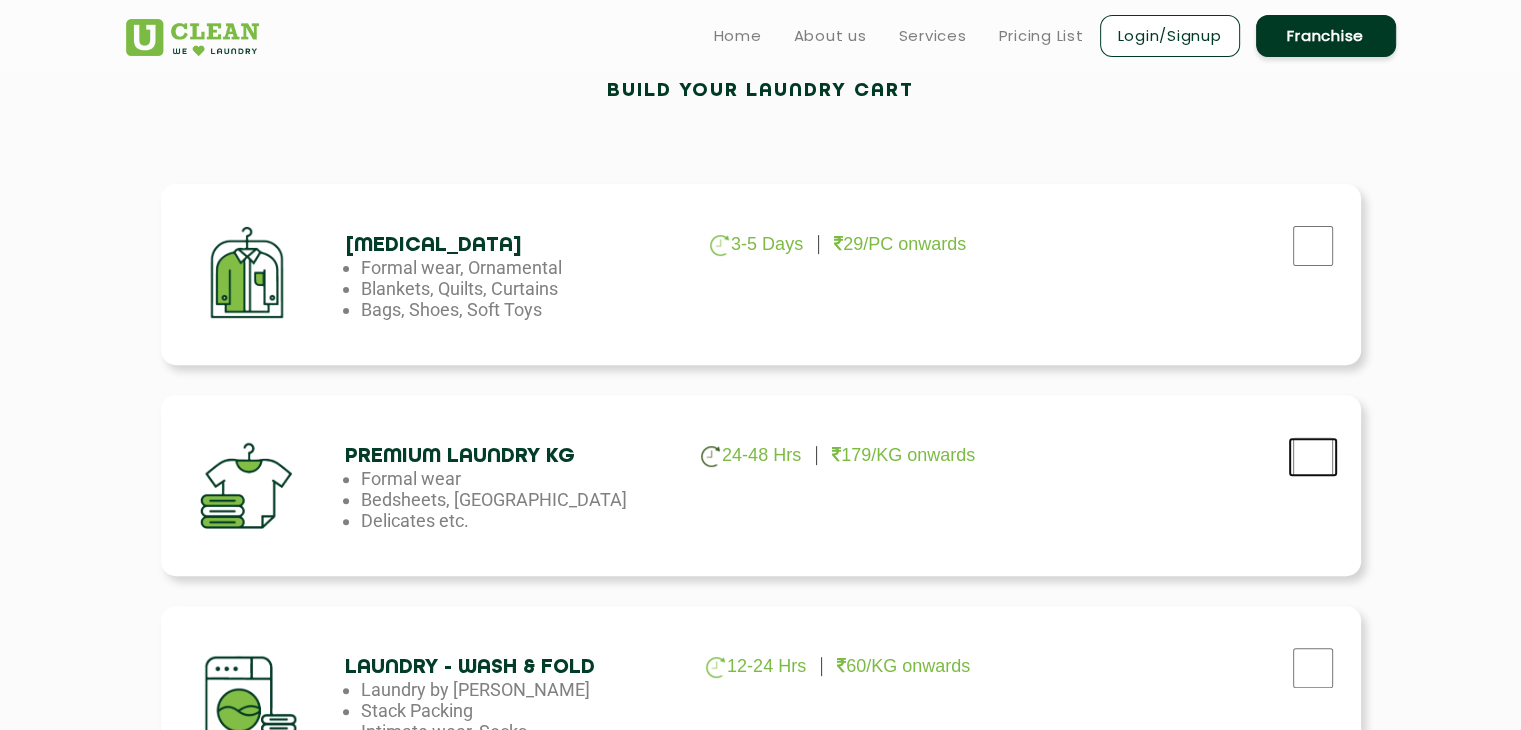 click at bounding box center (1313, 246) 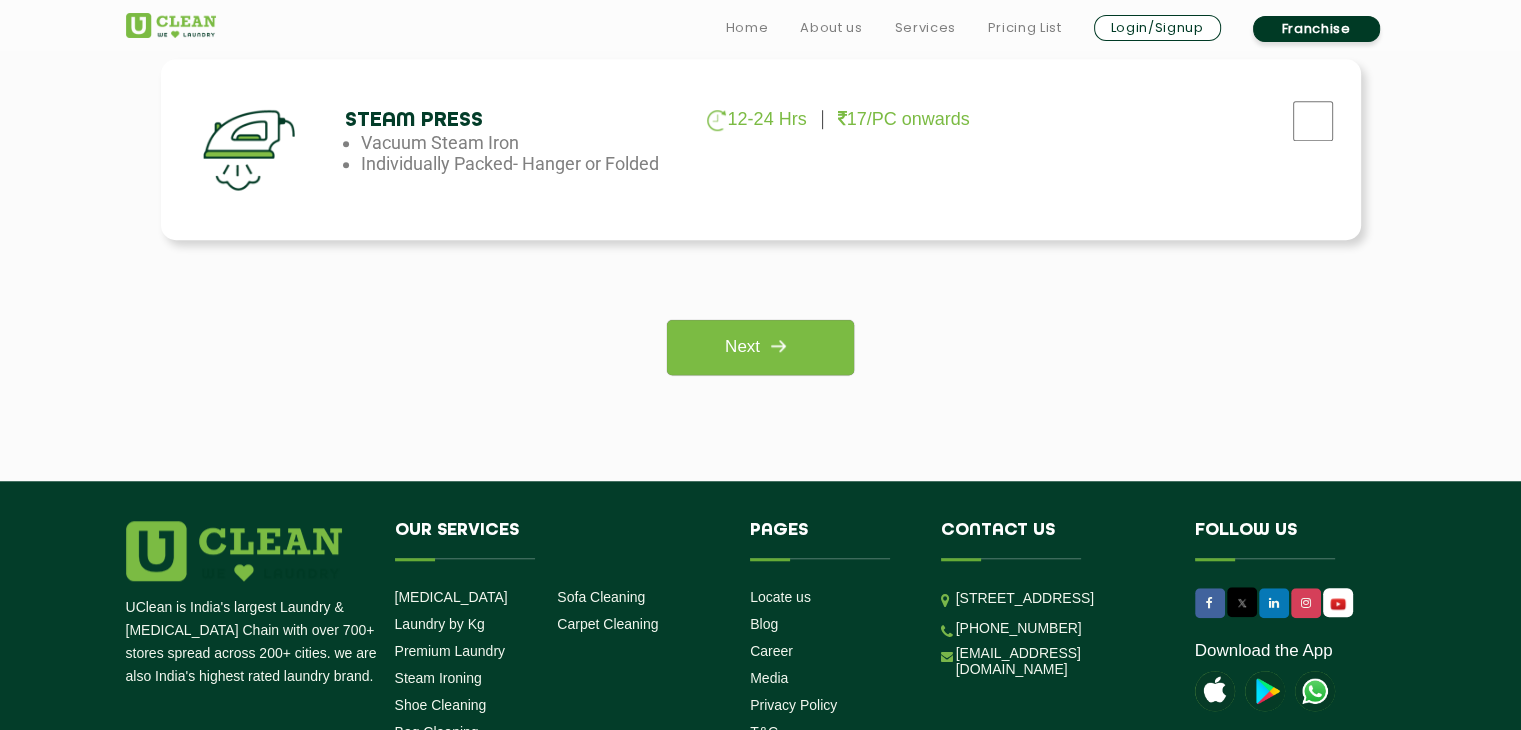 scroll, scrollTop: 1600, scrollLeft: 0, axis: vertical 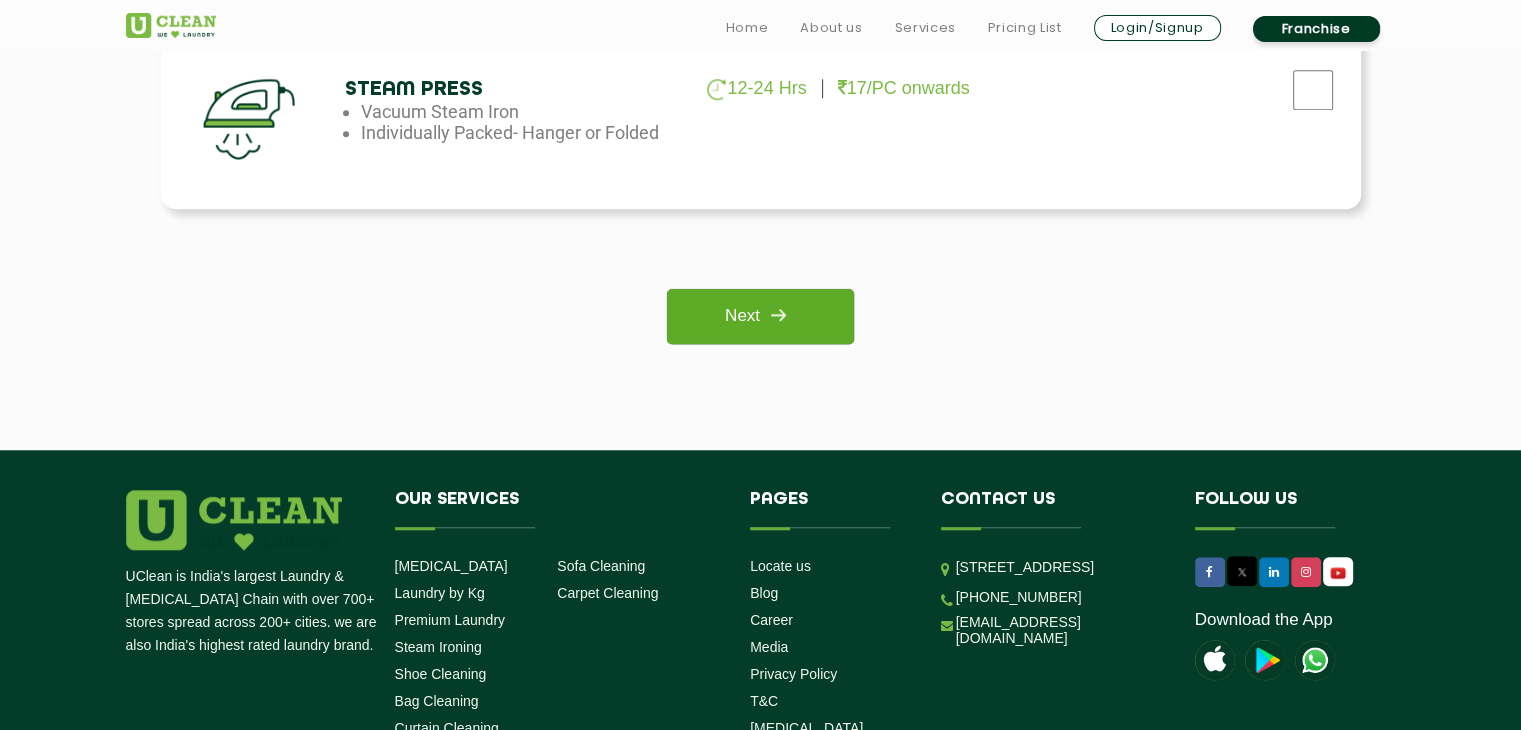 click at bounding box center [778, 315] 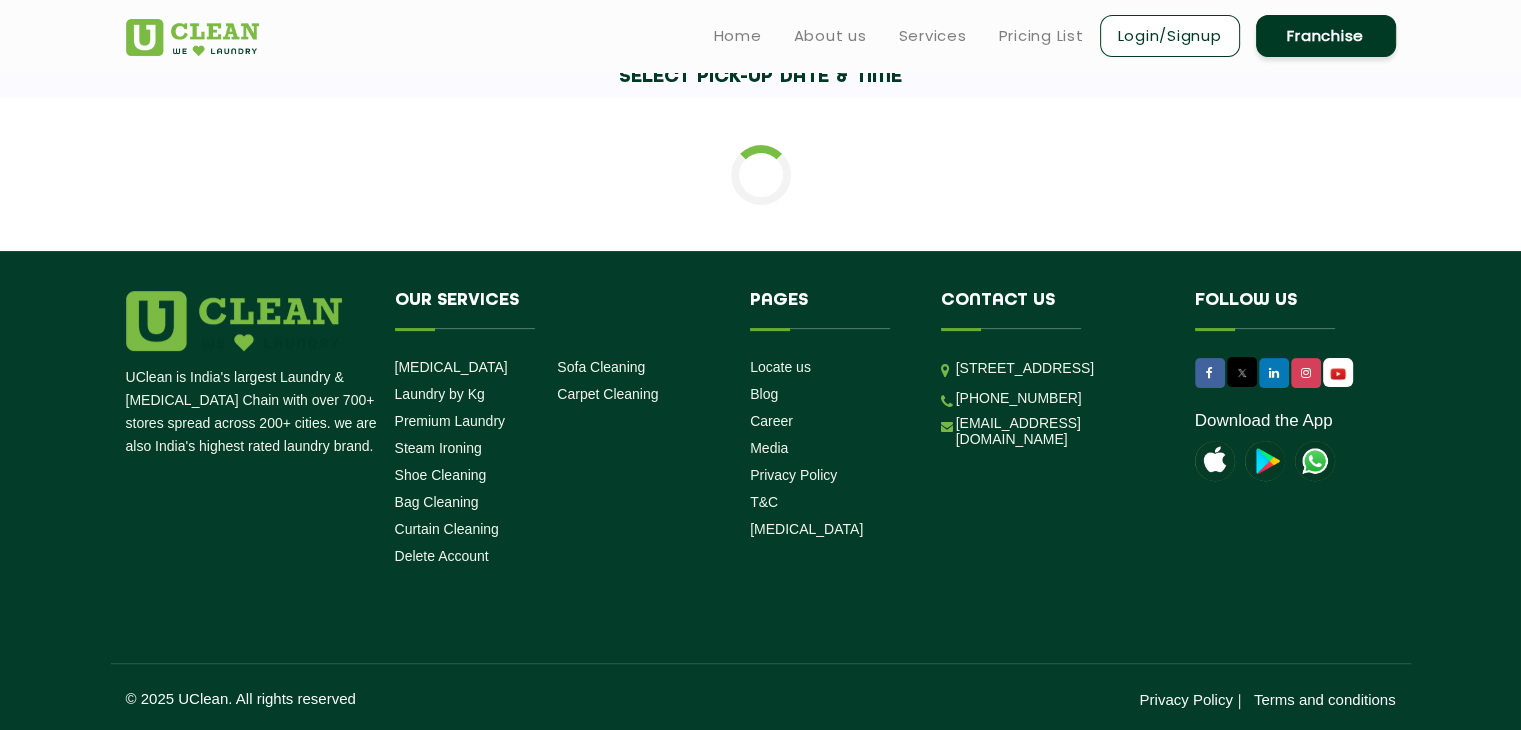 scroll, scrollTop: 0, scrollLeft: 0, axis: both 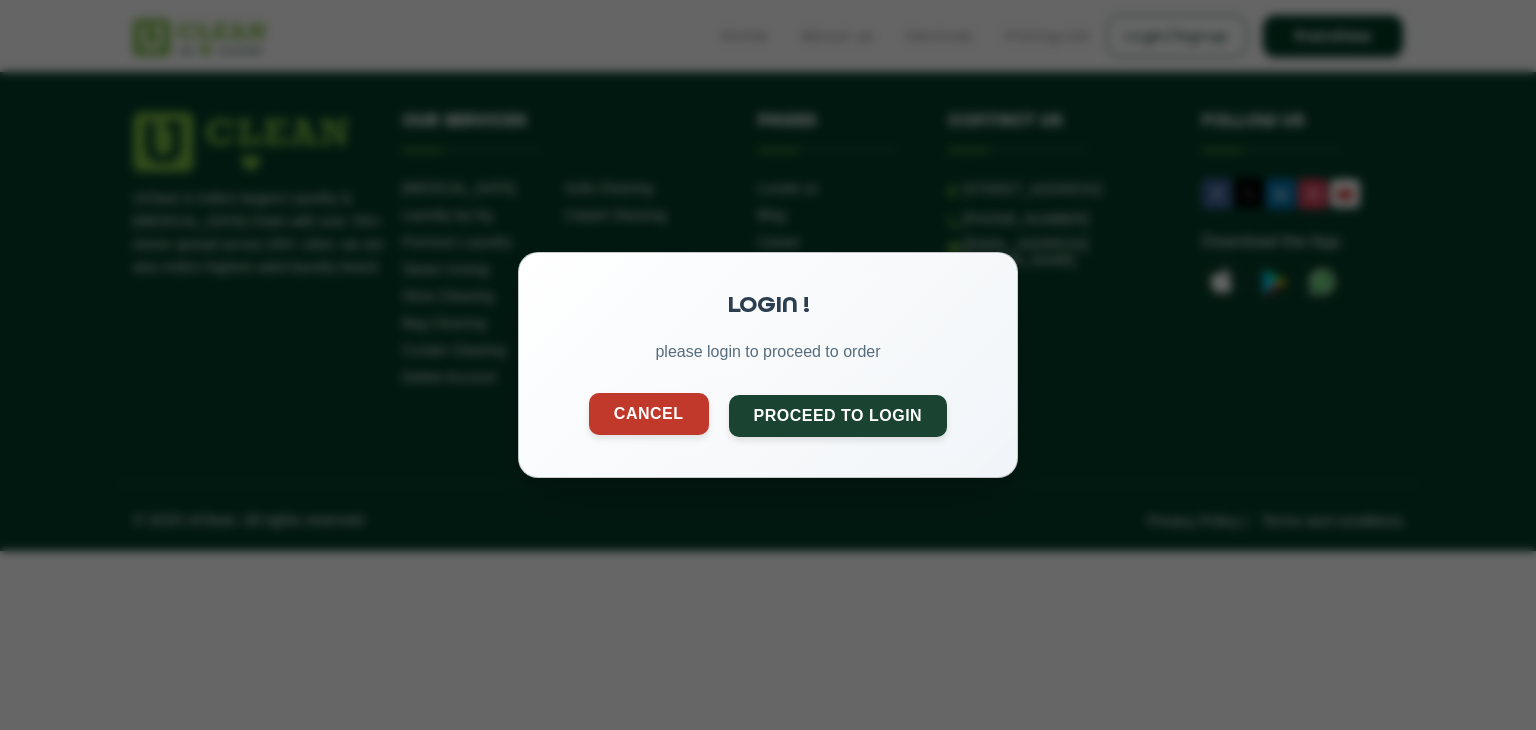 click on "Cancel" 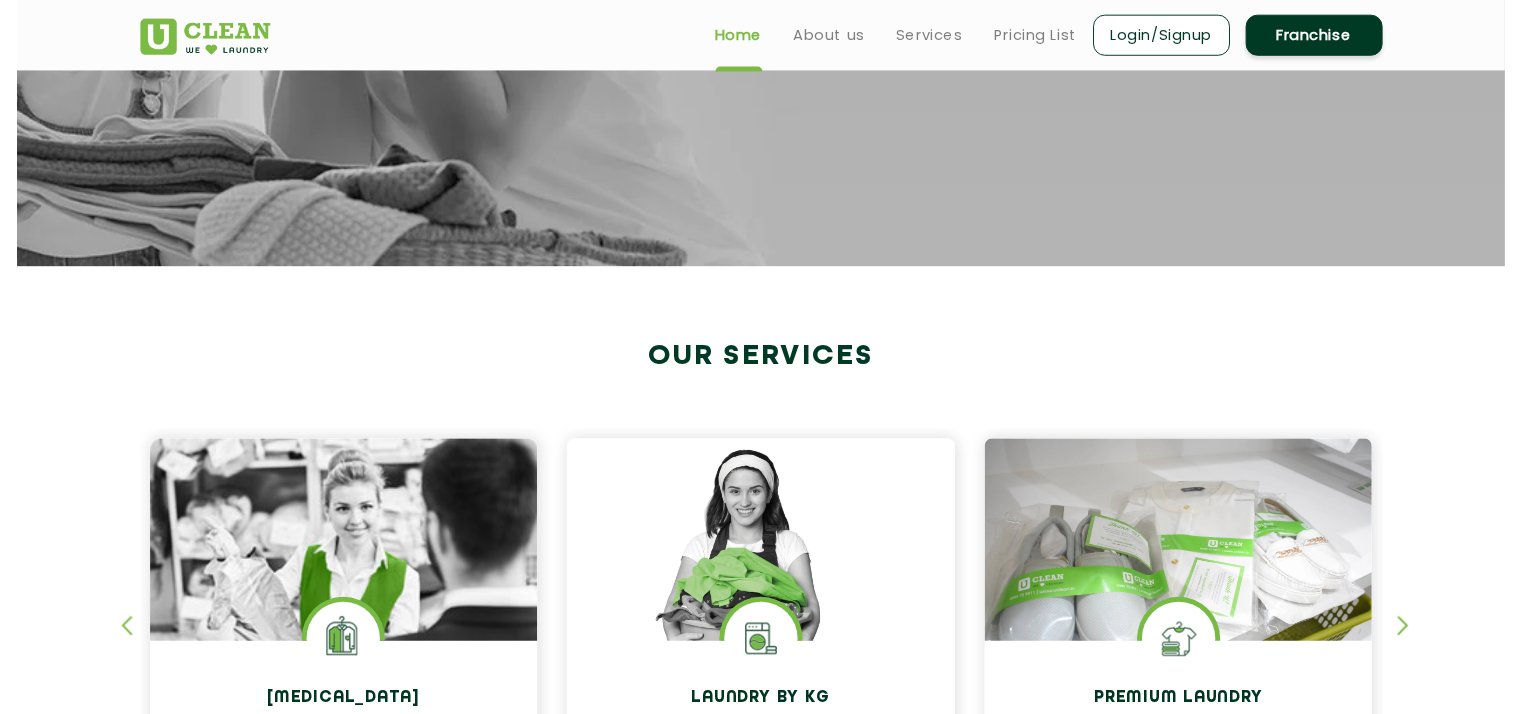 scroll, scrollTop: 0, scrollLeft: 0, axis: both 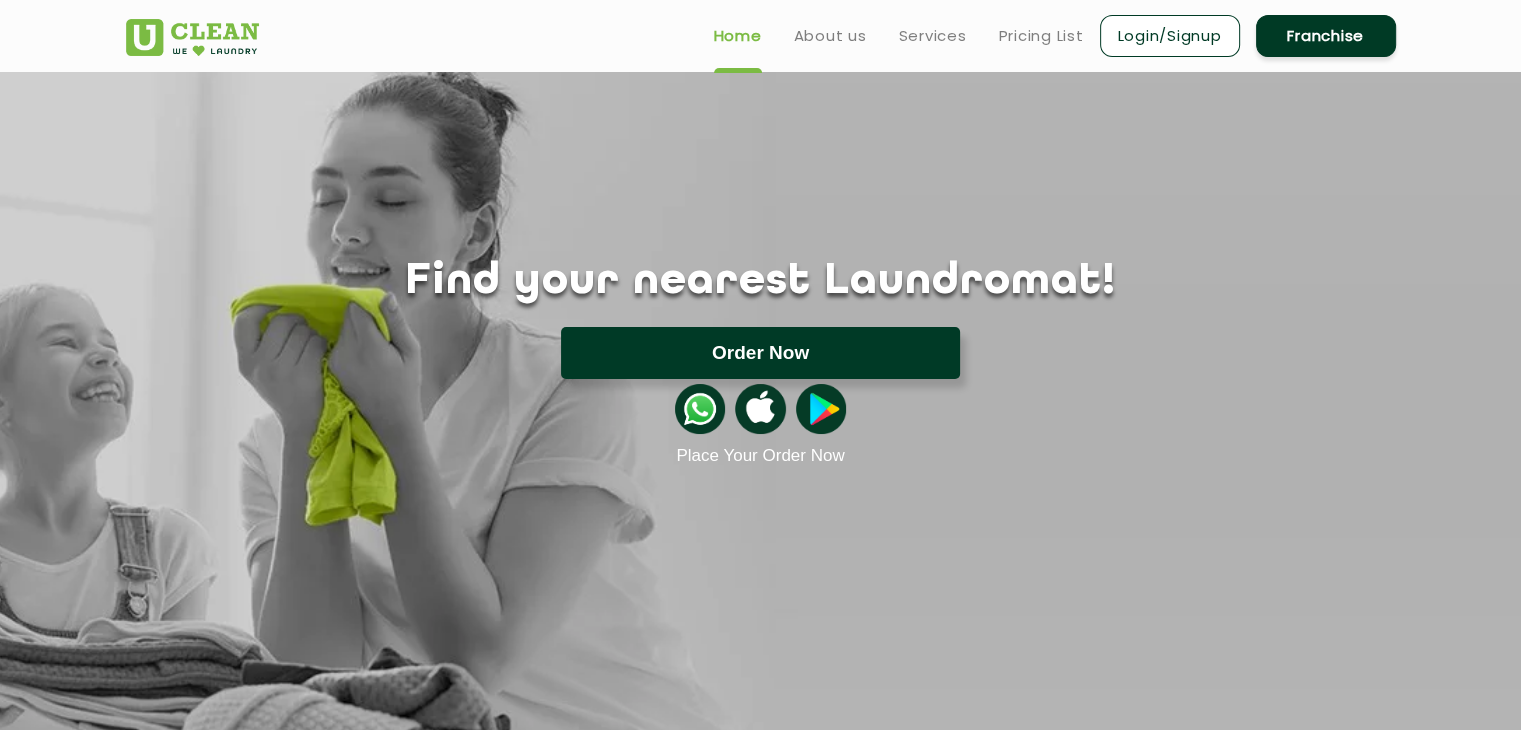 click on "Order Now" 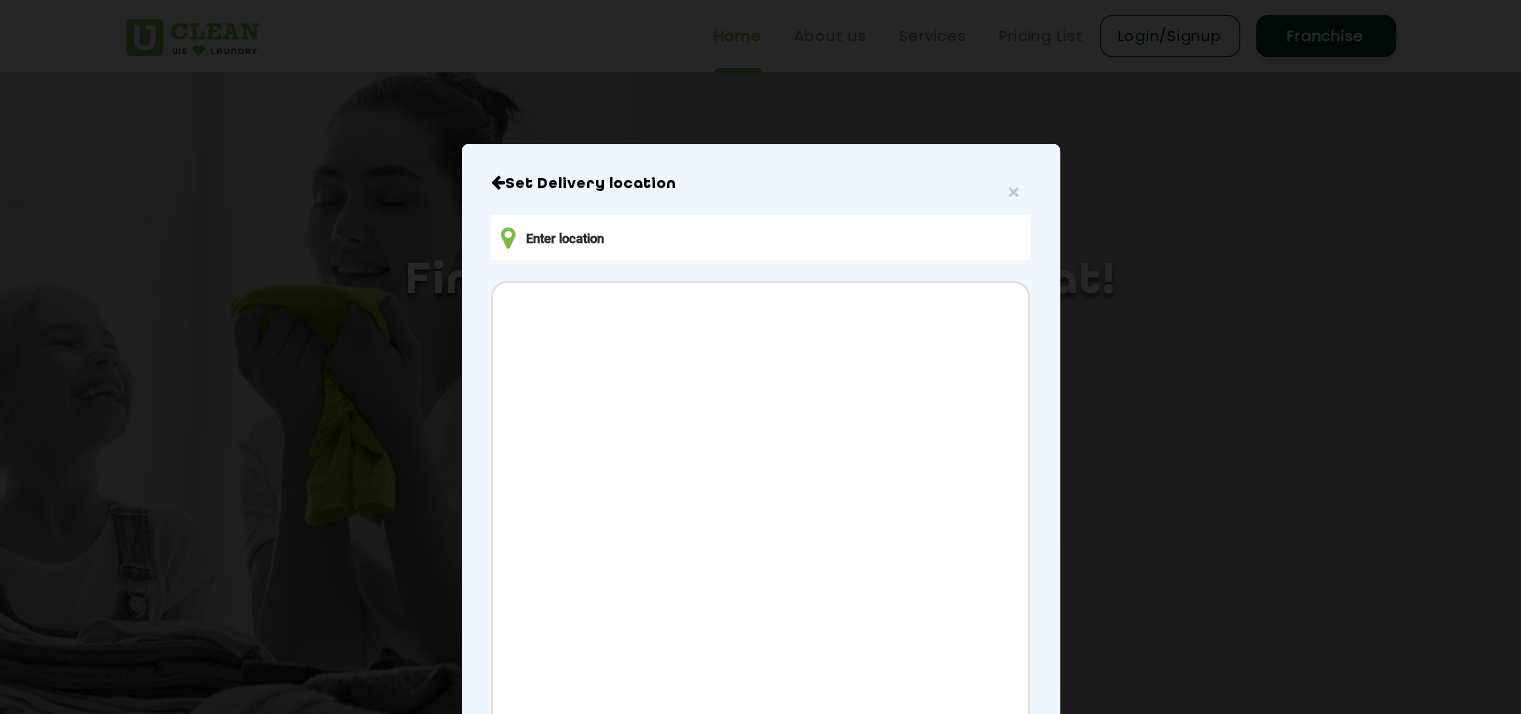 click at bounding box center (760, 237) 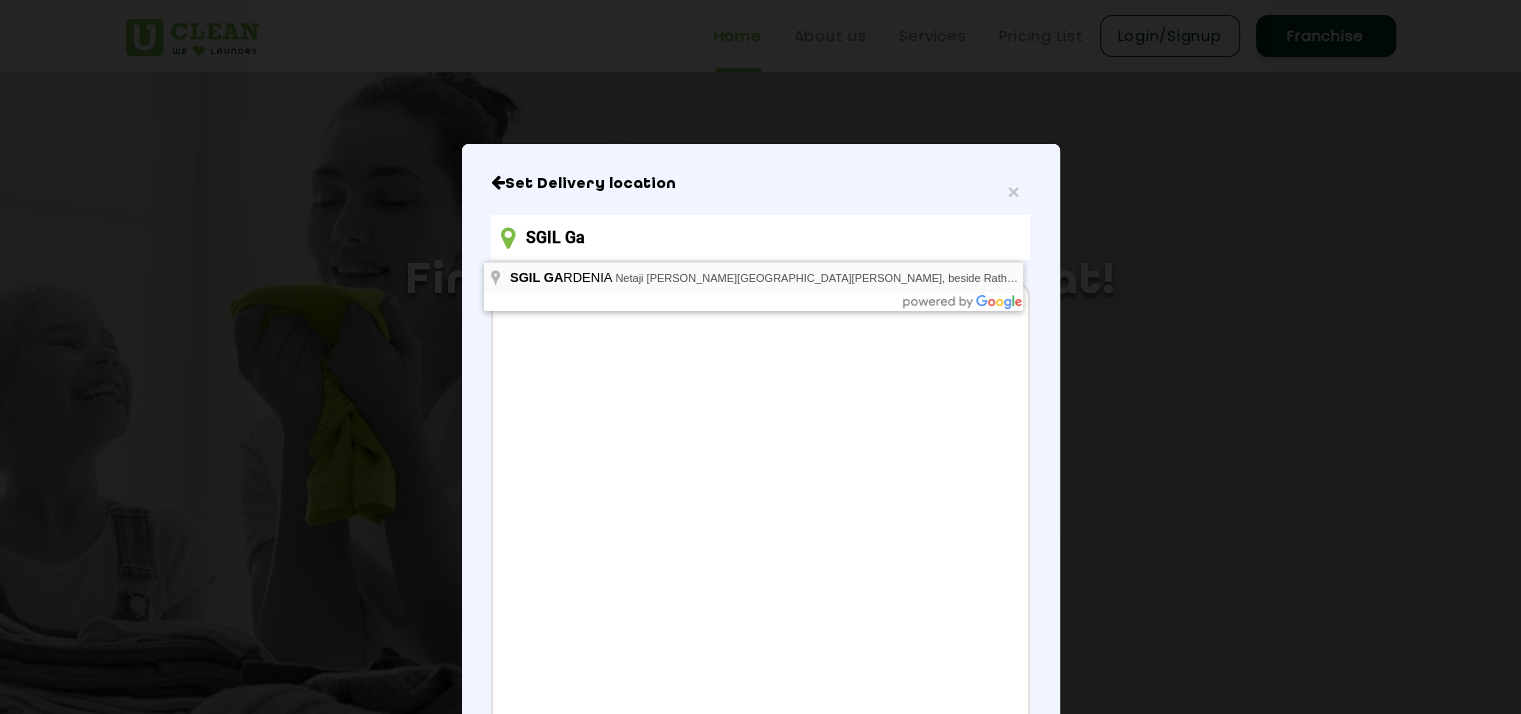 type on "SGIL GARDENIA, Netaji Subhash Chandra Bose Road, beside Rathtala petrol Pump, Rathala, Narendrapur, Rajpur Sonarpur, Kolkata, West Bengal, India" 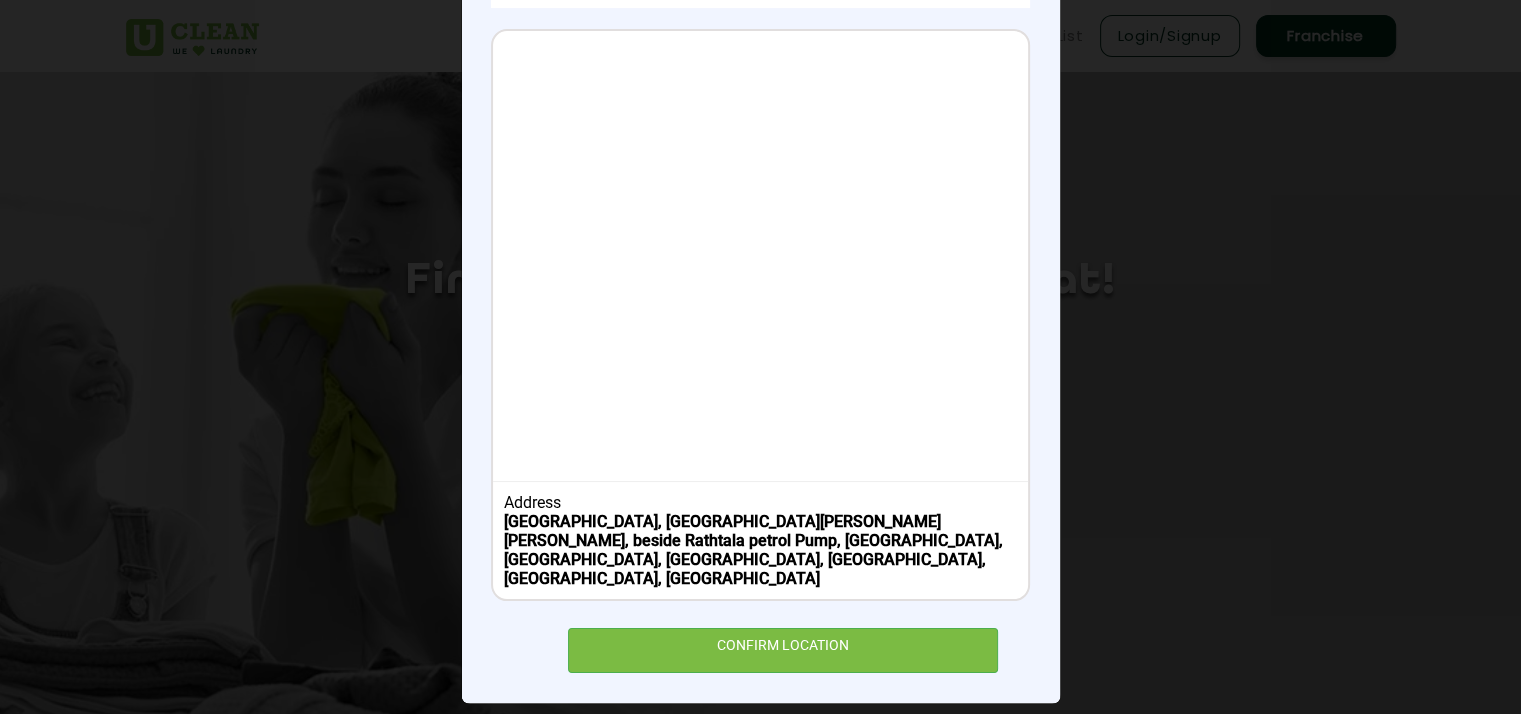 scroll, scrollTop: 252, scrollLeft: 0, axis: vertical 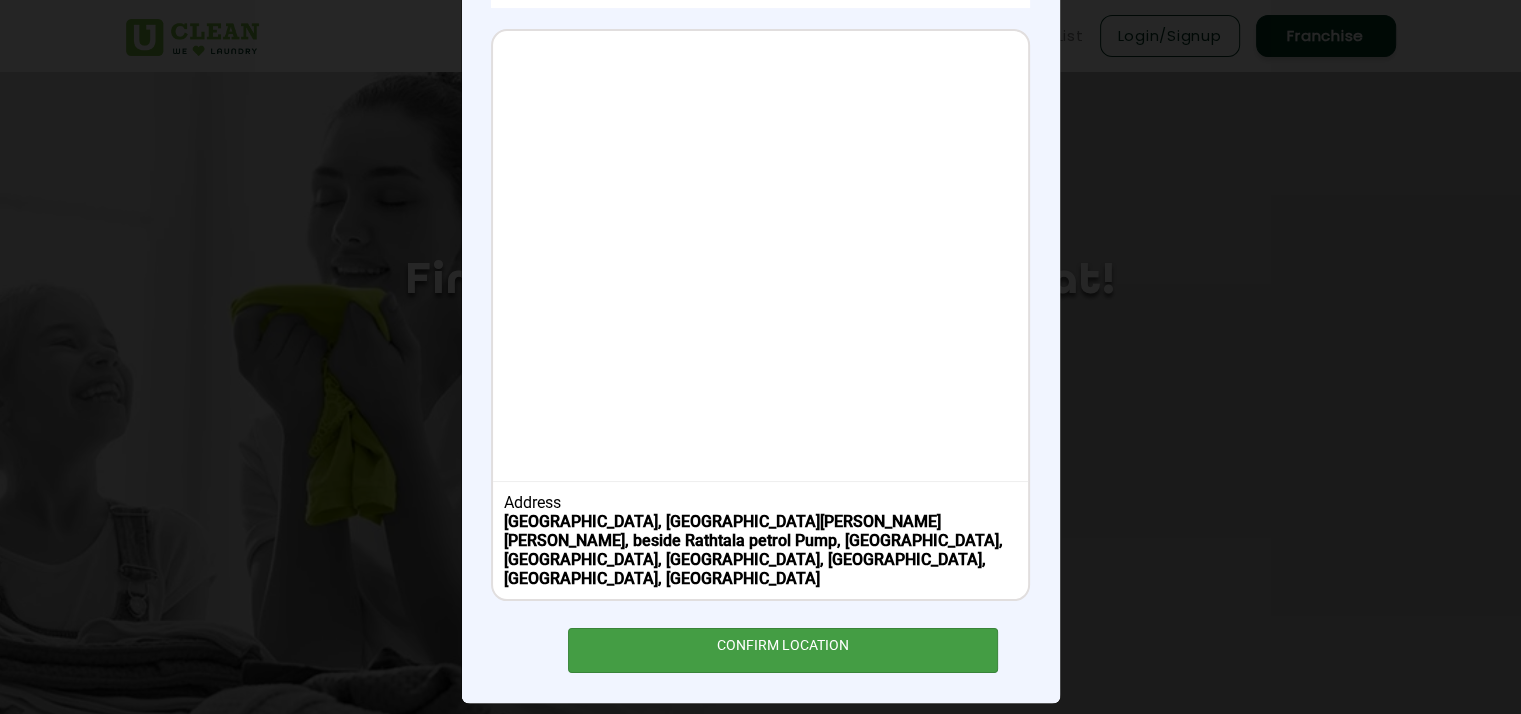 click on "CONFIRM LOCATION" at bounding box center (783, 650) 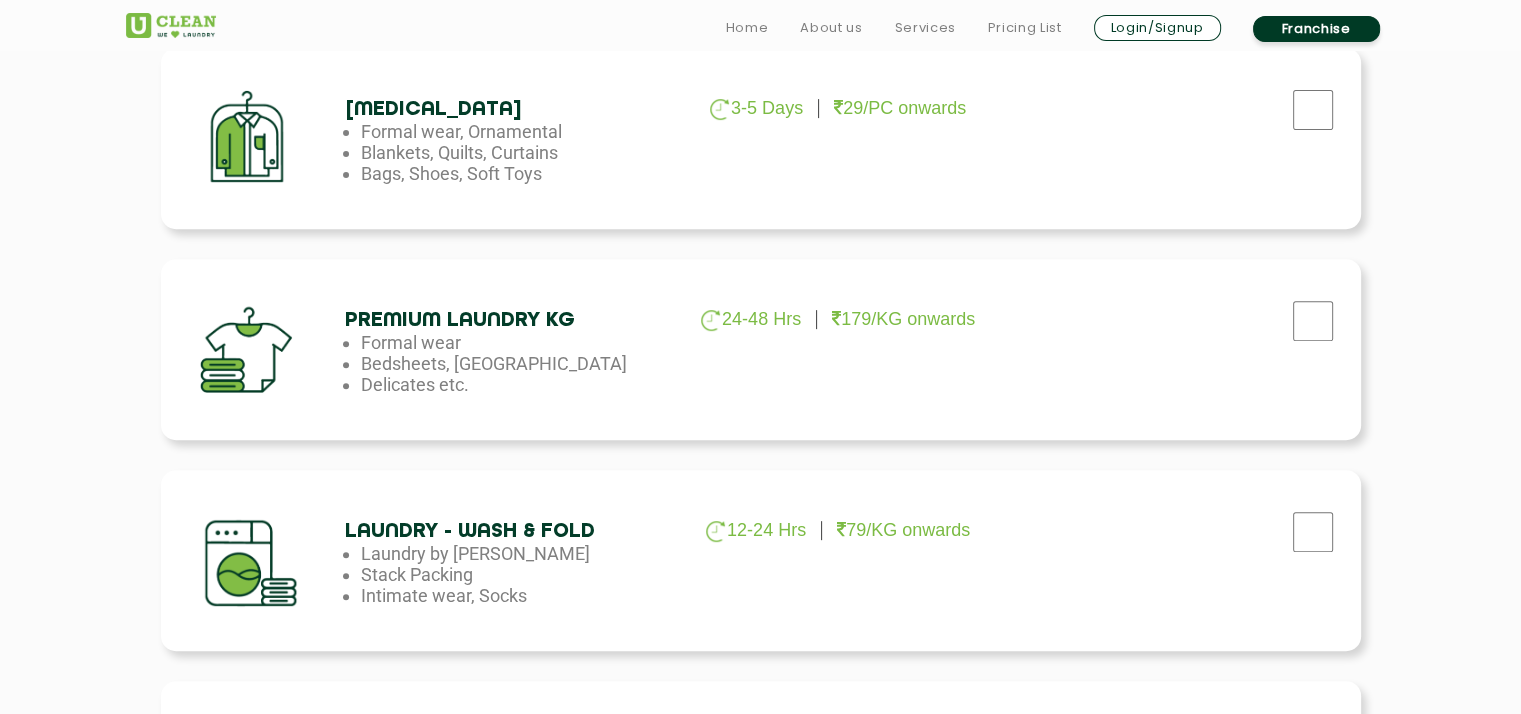 scroll, scrollTop: 800, scrollLeft: 0, axis: vertical 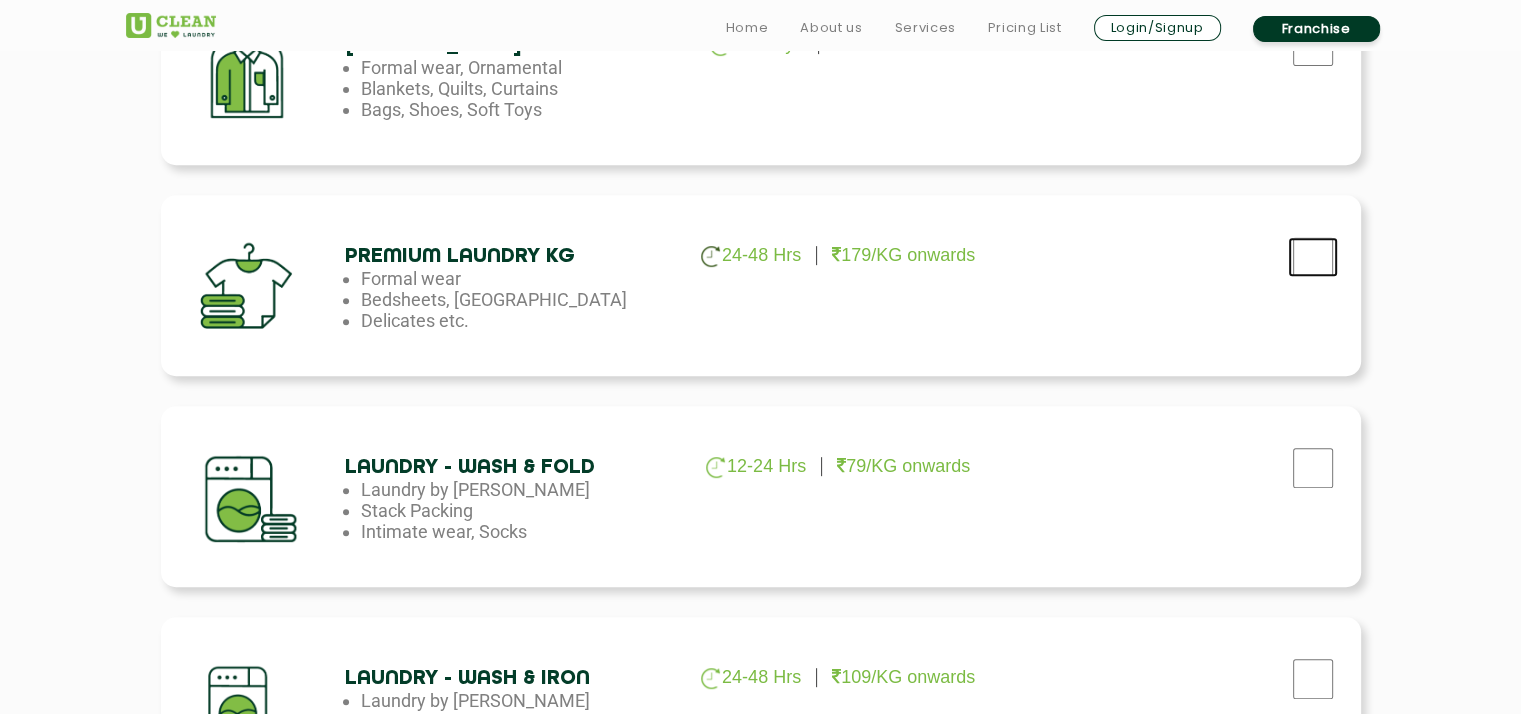 click at bounding box center [1313, 46] 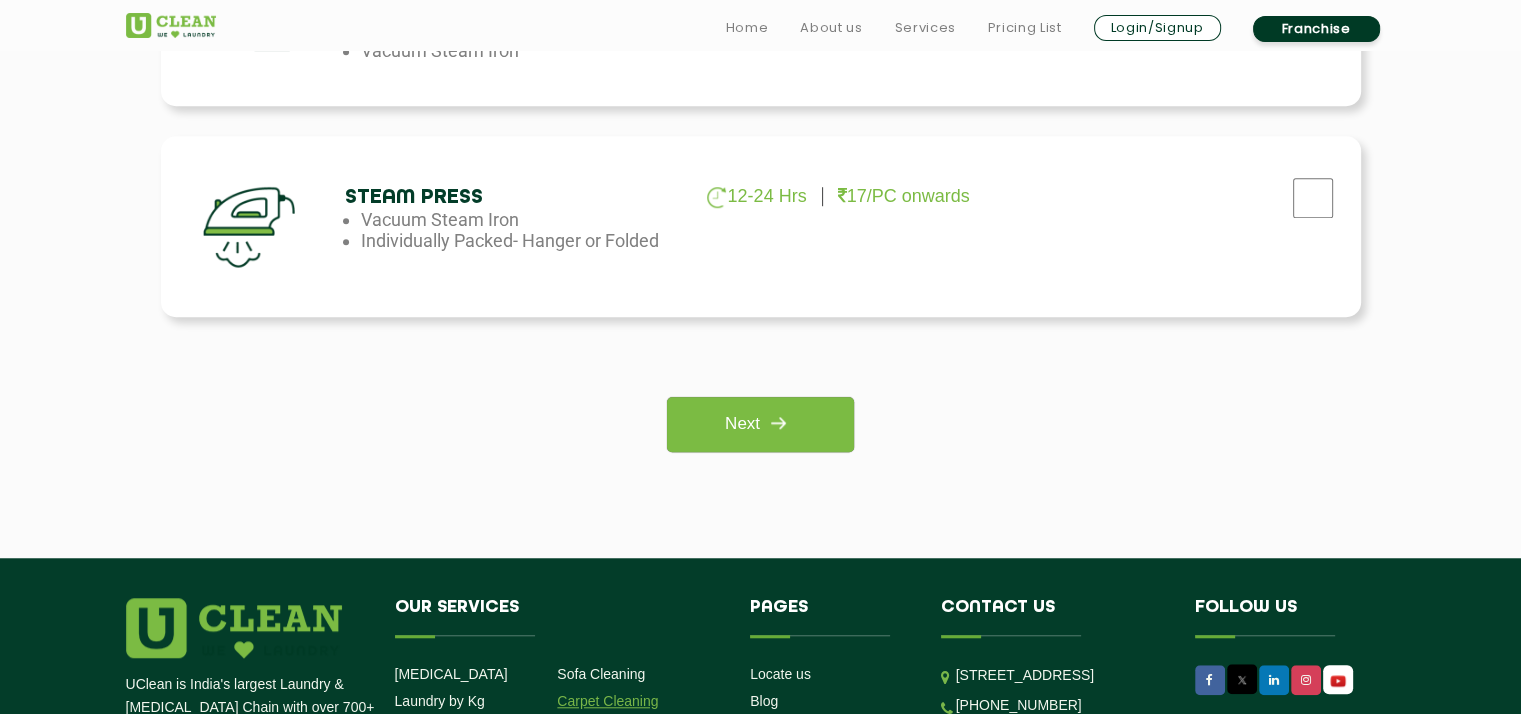 scroll, scrollTop: 1700, scrollLeft: 0, axis: vertical 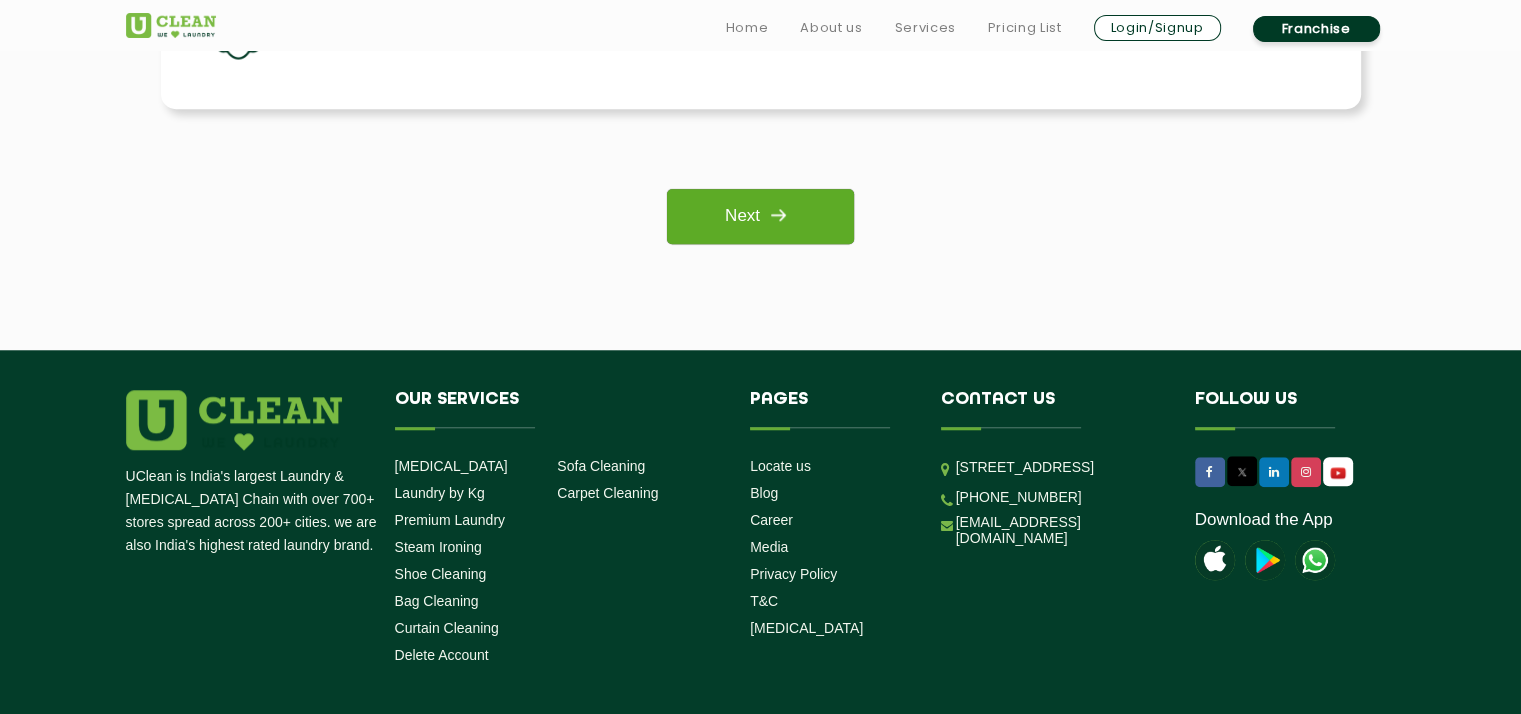 click at bounding box center (778, 215) 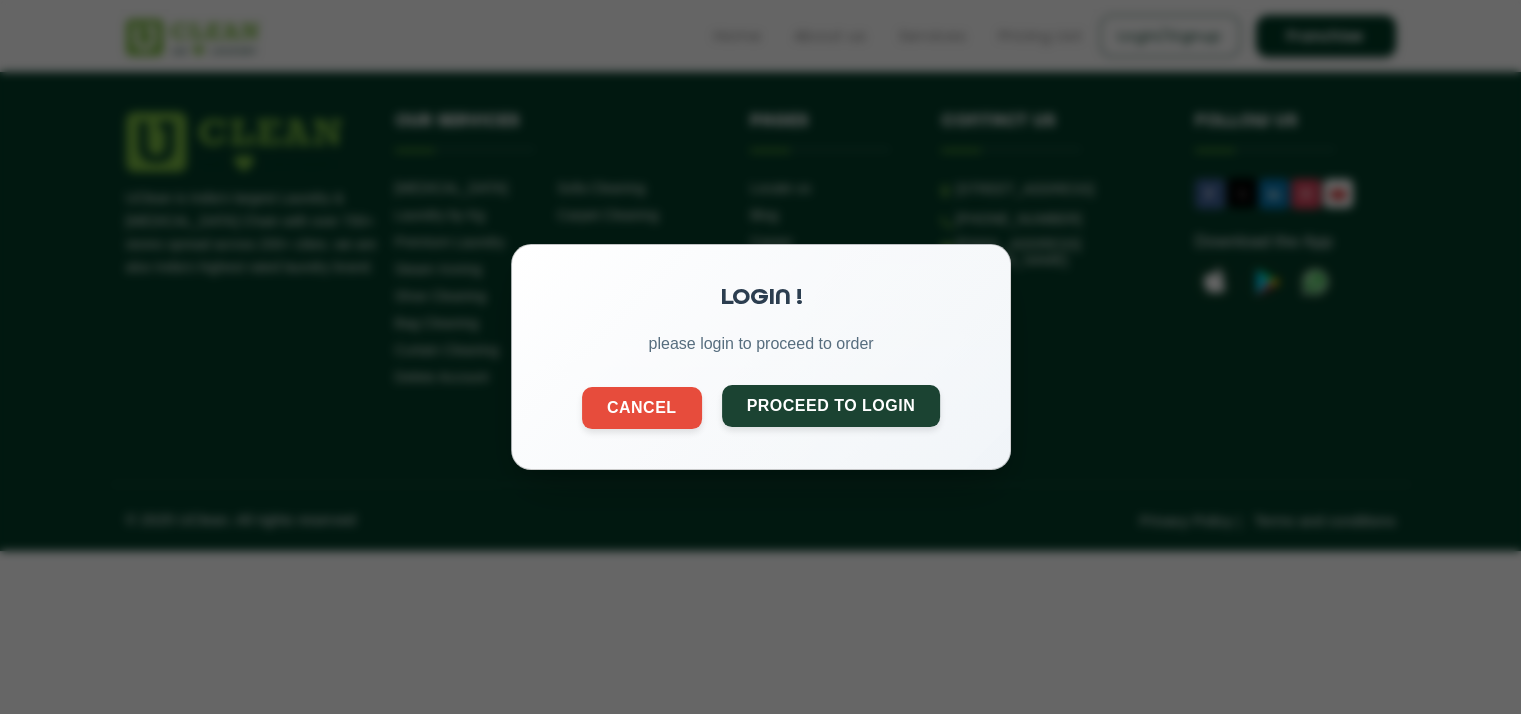 click on "Proceed to Login" 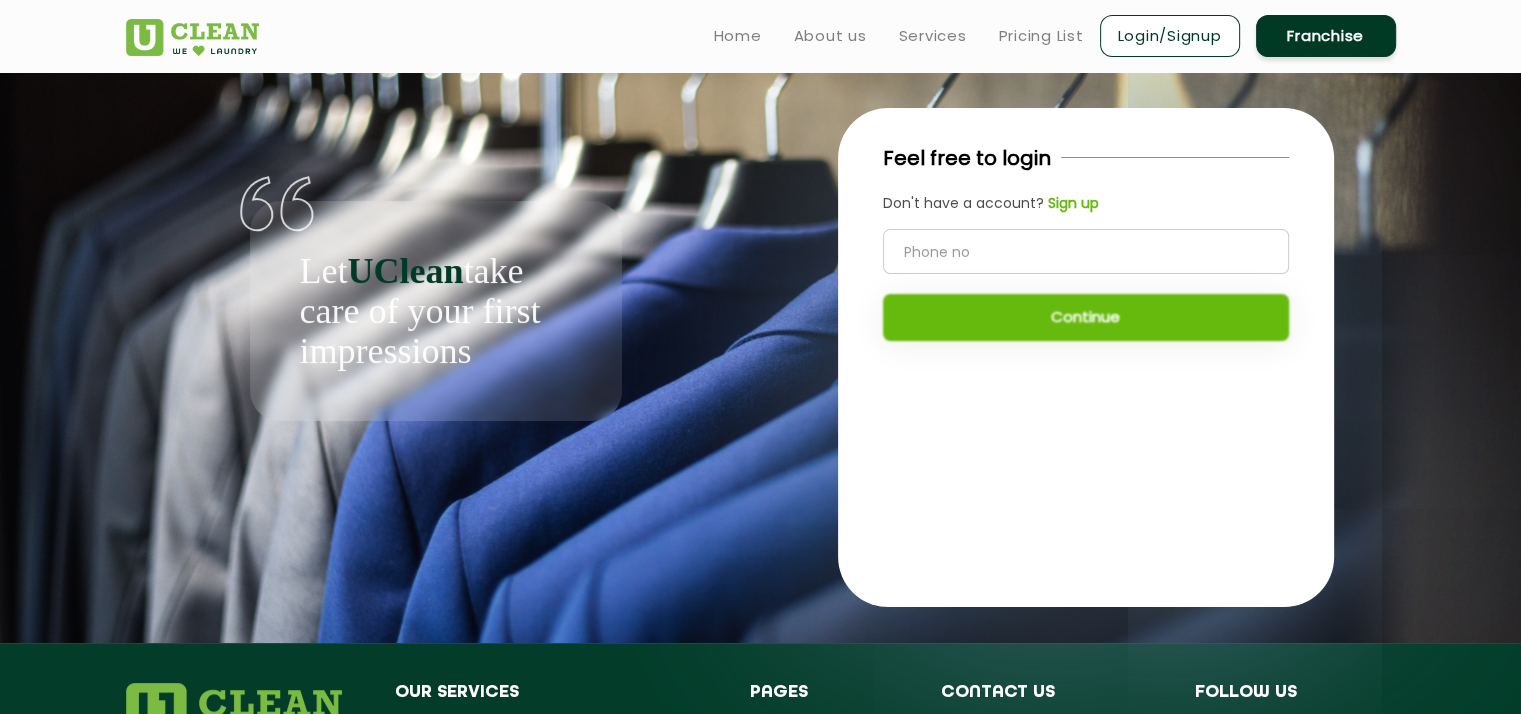 click 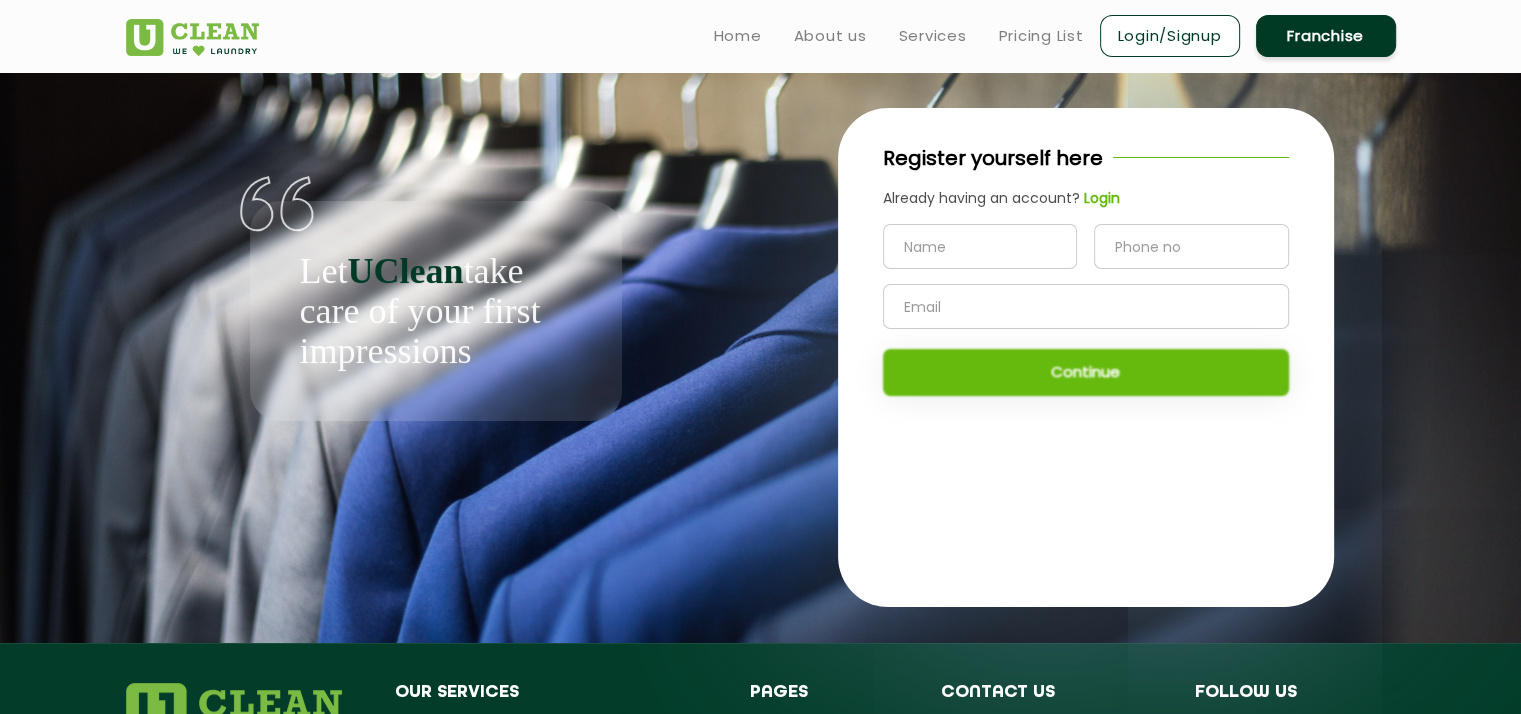 click 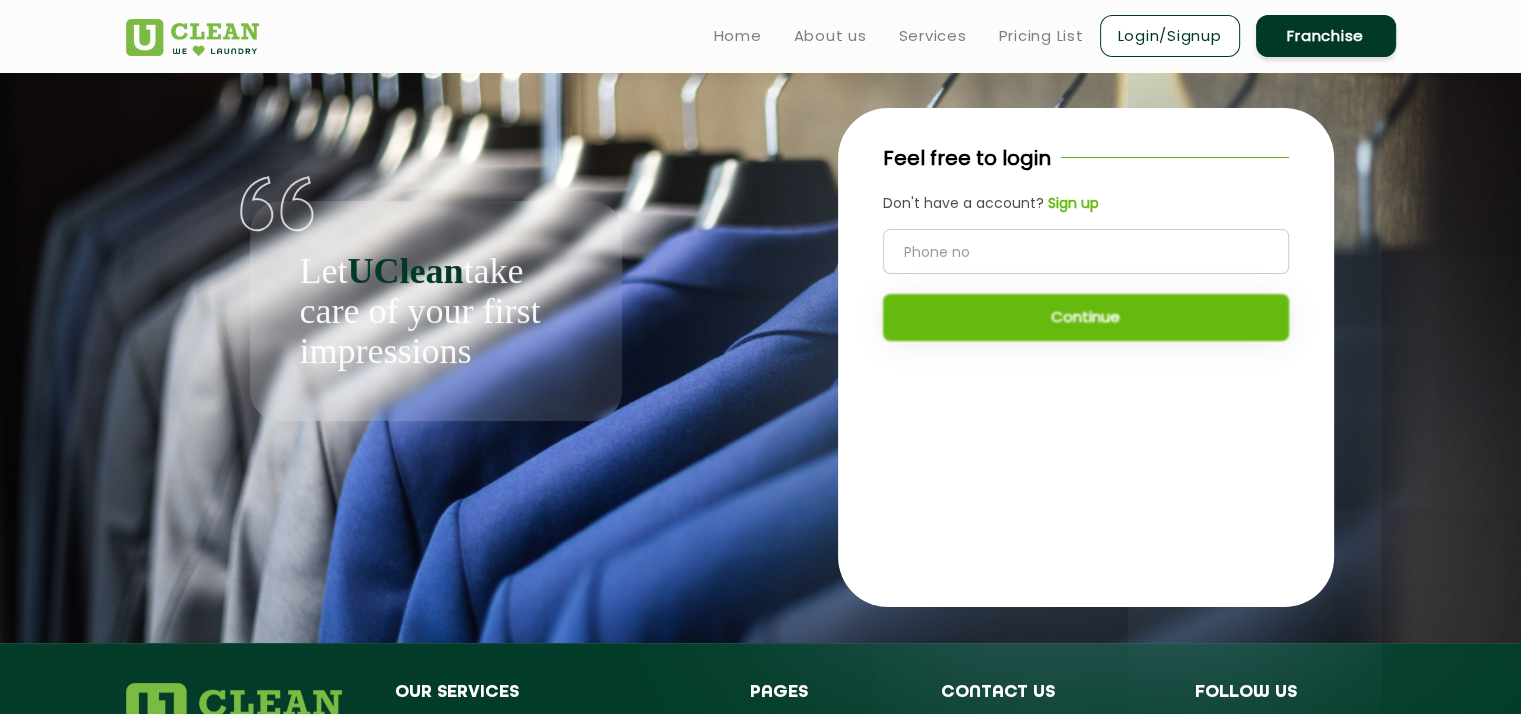 click 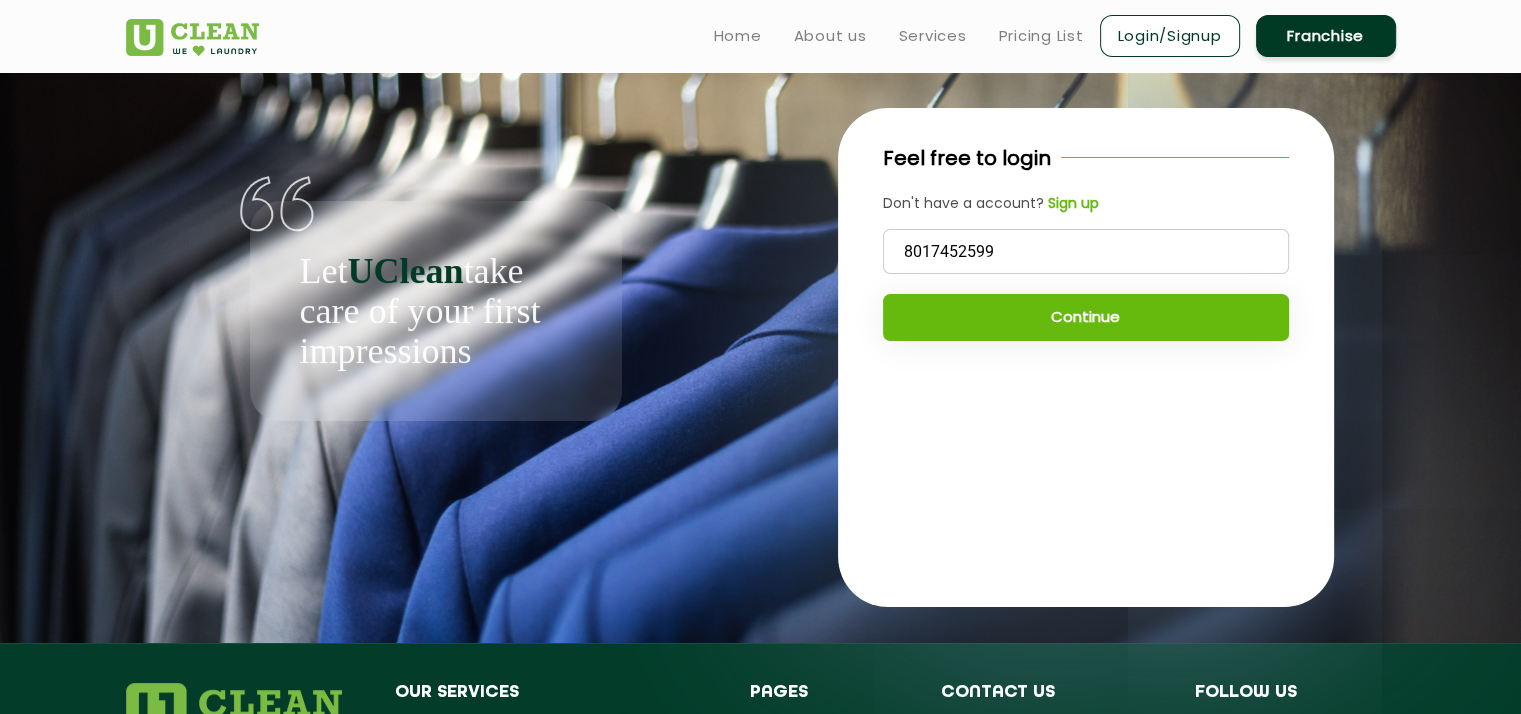 type on "8017452599" 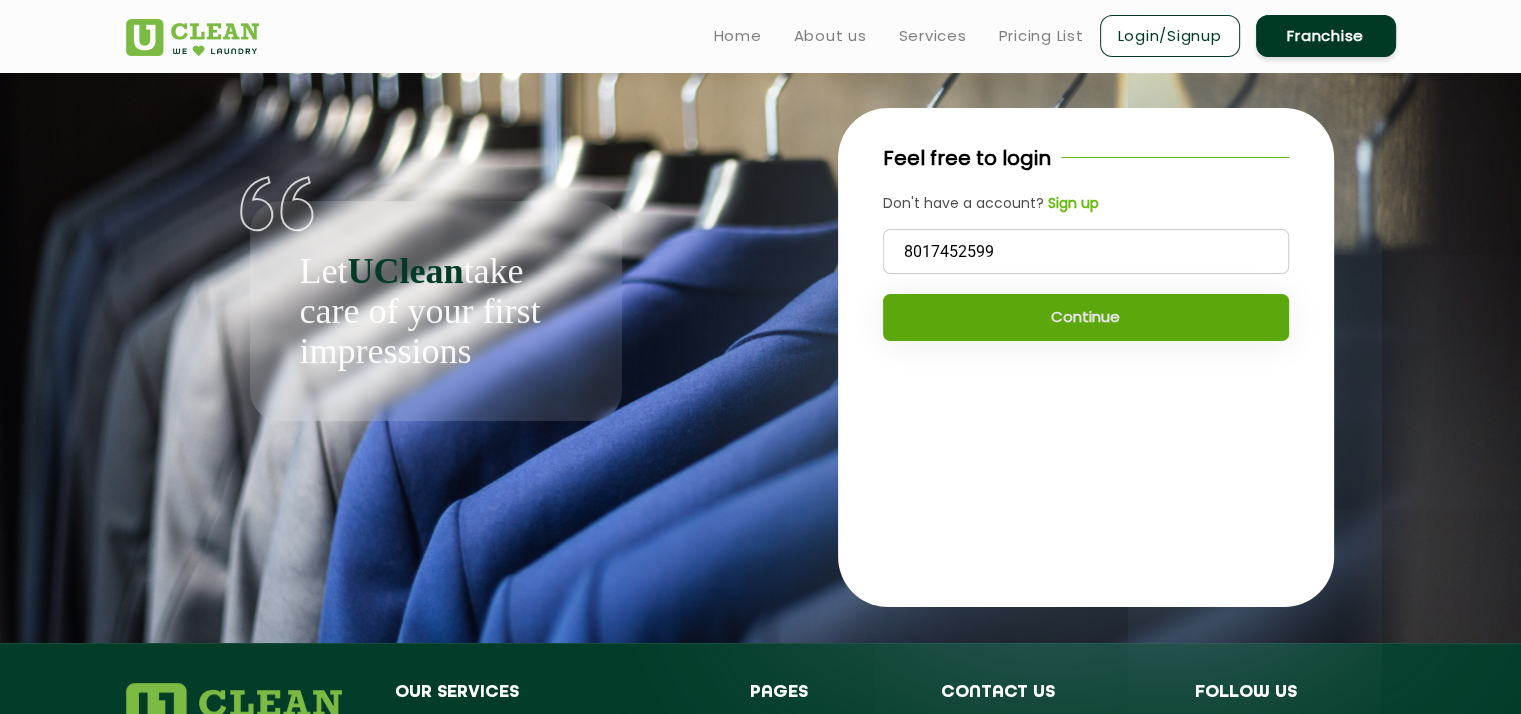 click on "Continue" 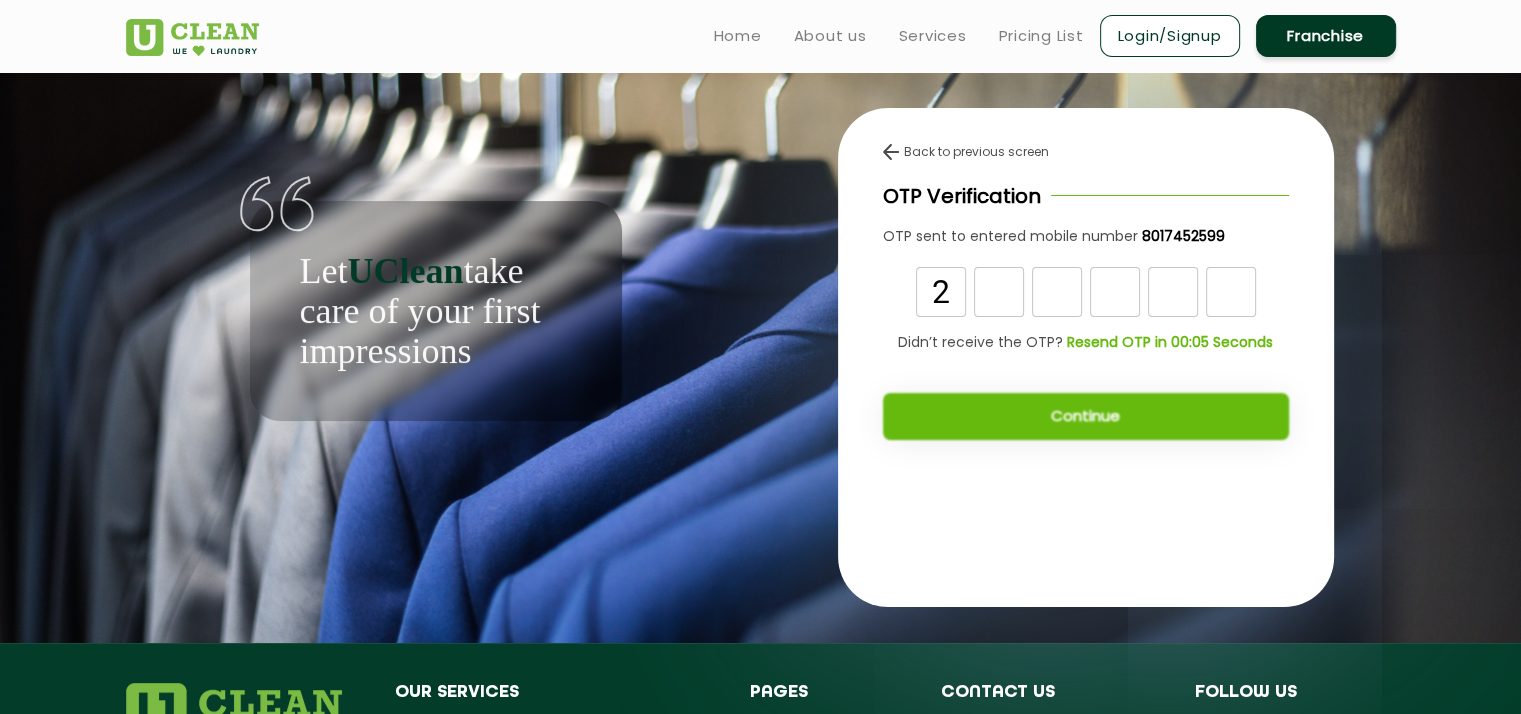 type on "2" 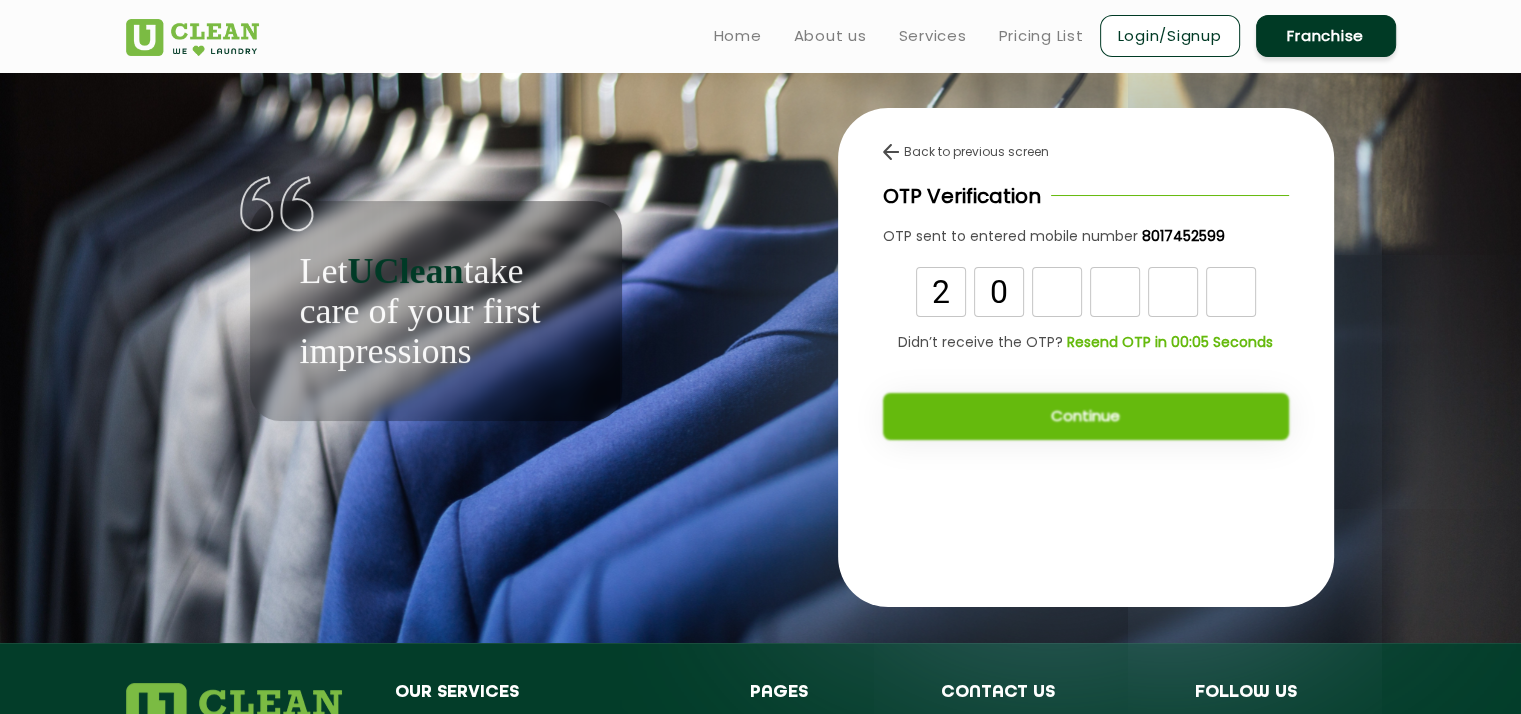 type on "0" 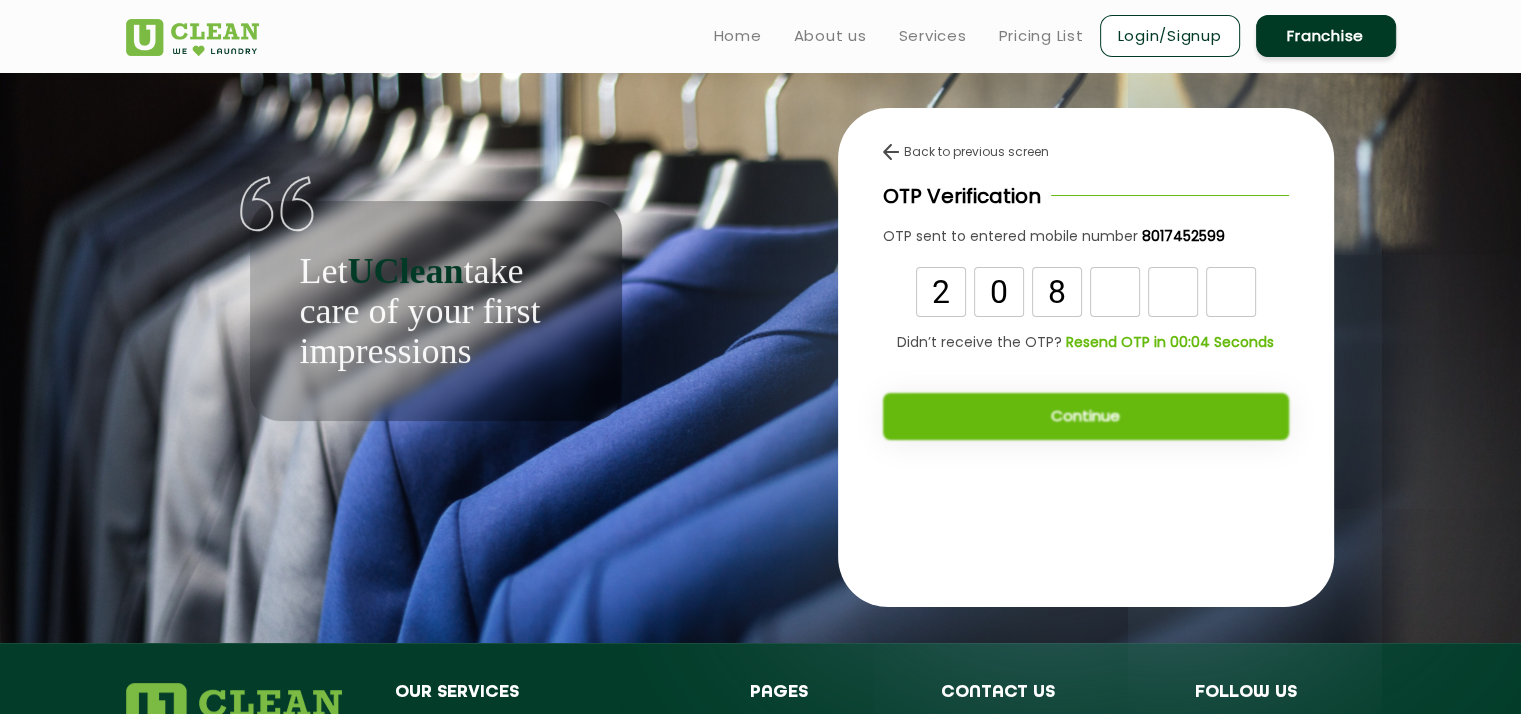 type on "8" 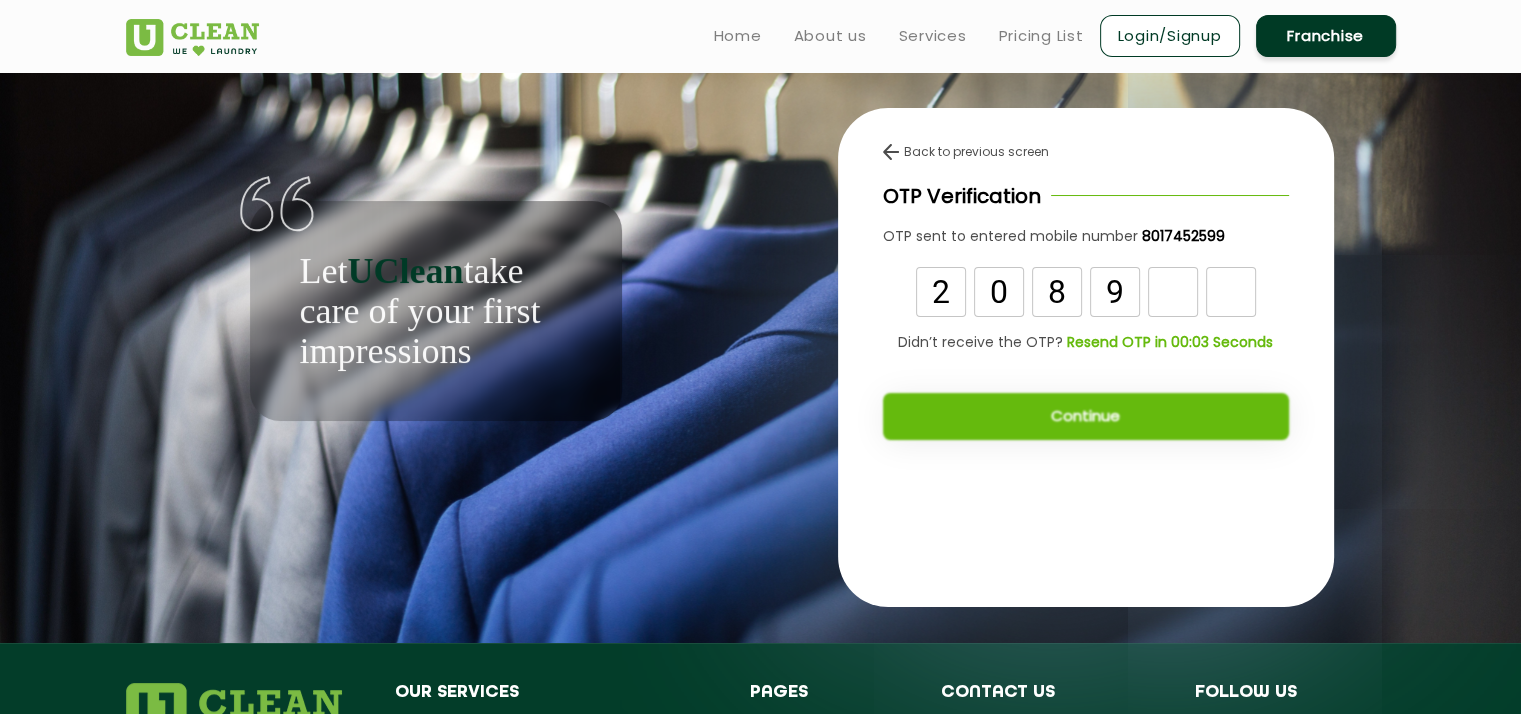 type on "9" 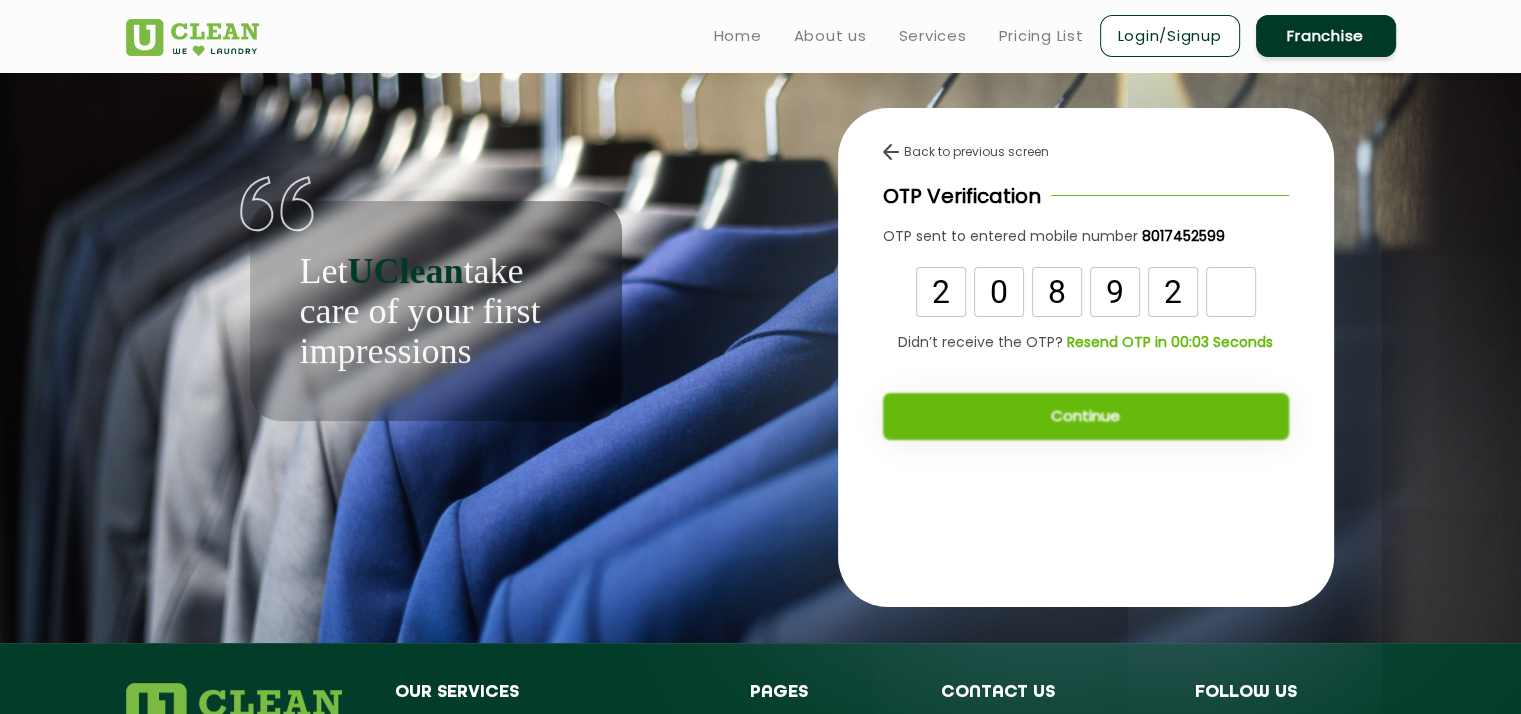 type on "2" 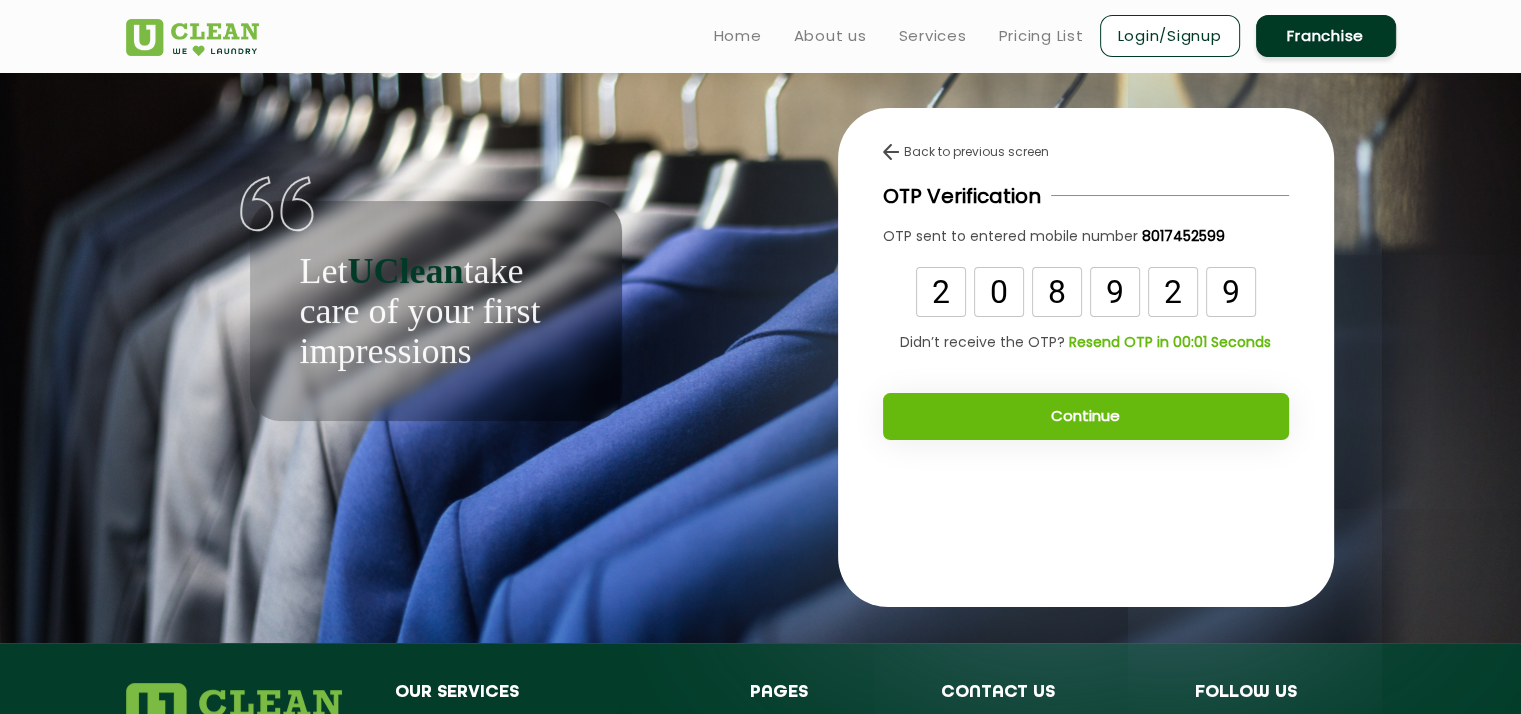type on "9" 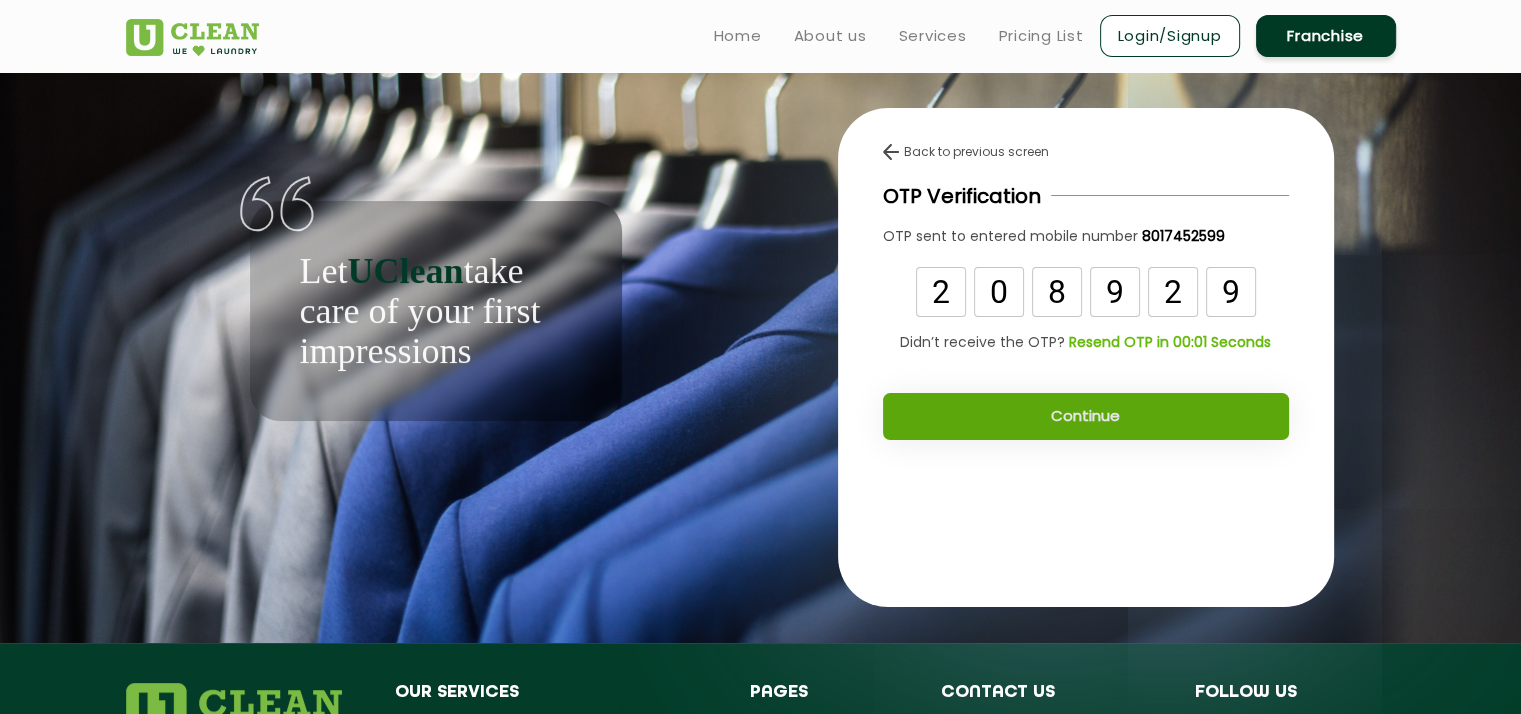 click on "Continue" 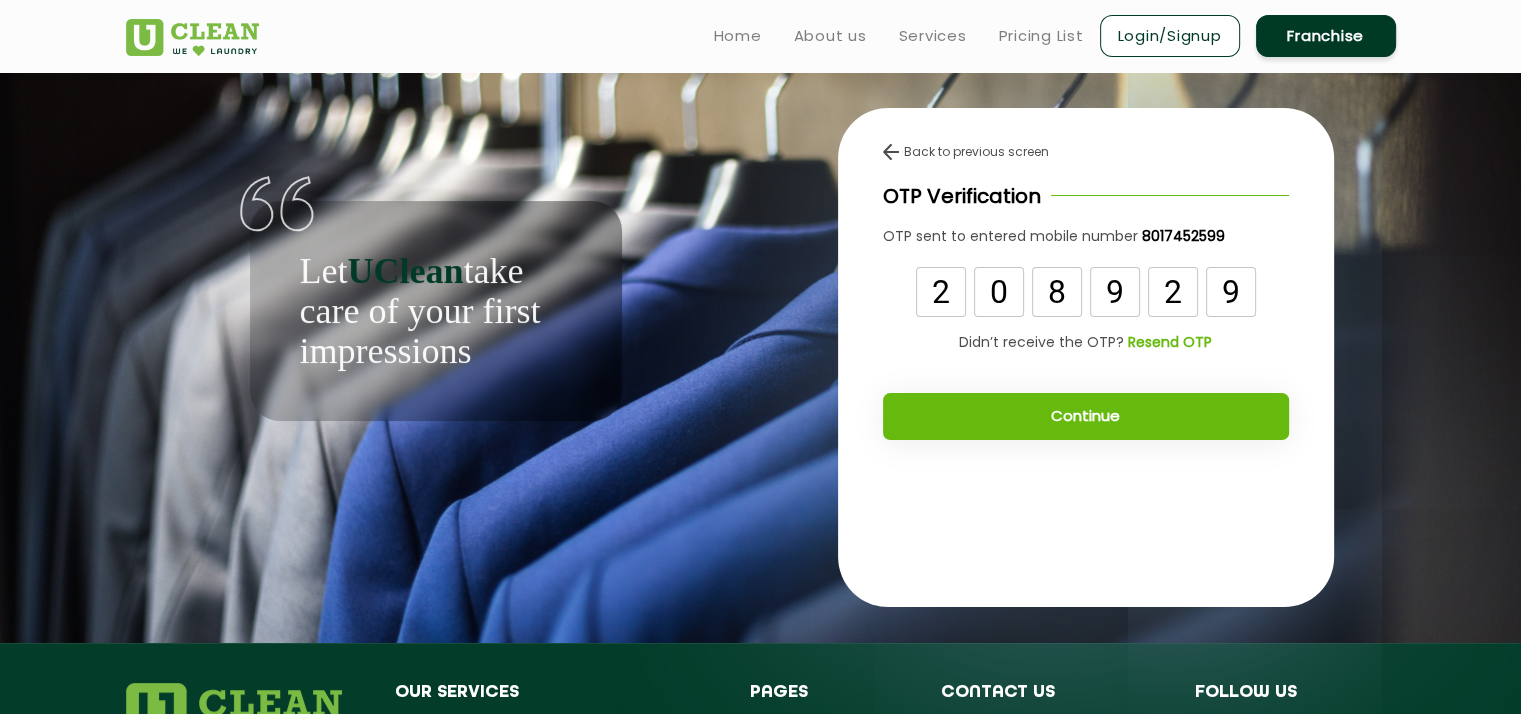 click on "Continue" 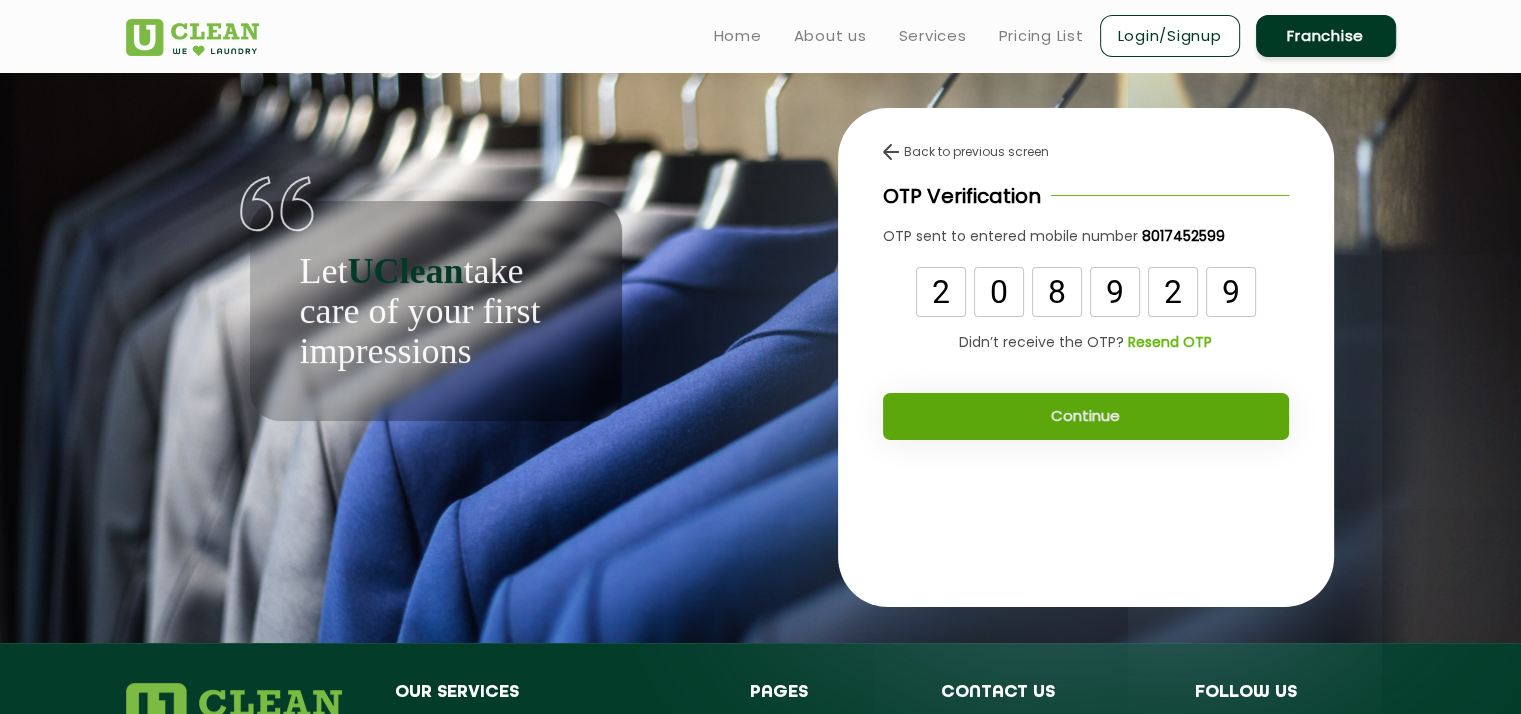 click on "Continue" 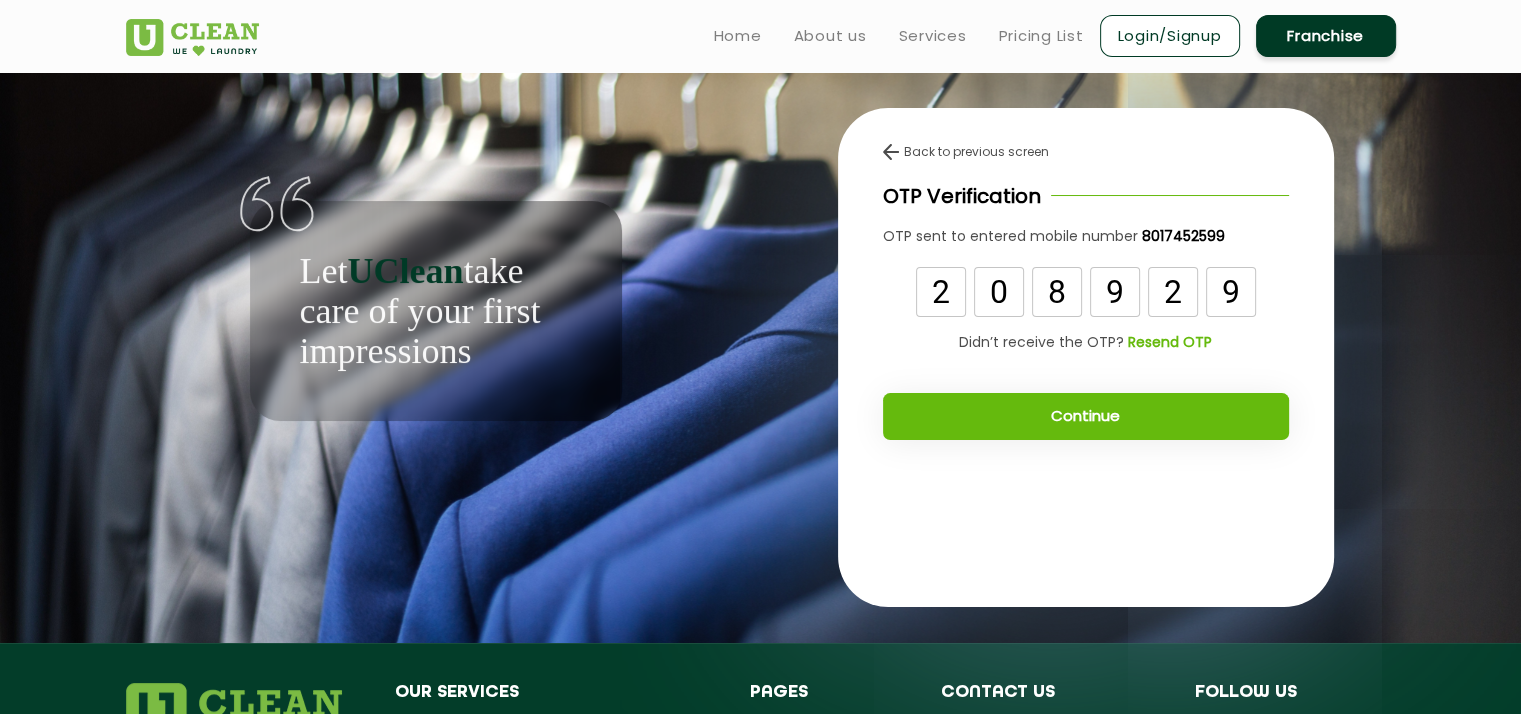 click on "9" at bounding box center [1231, 292] 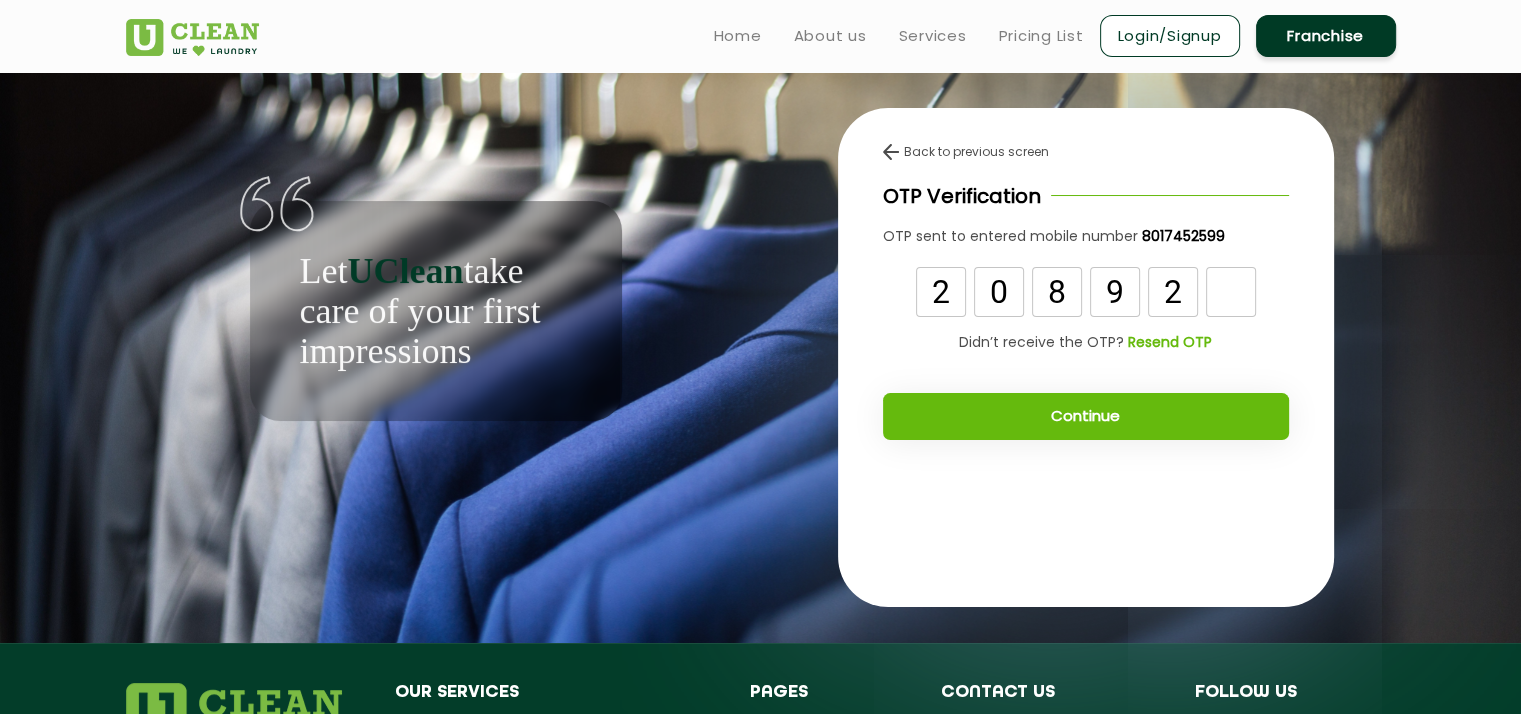 type 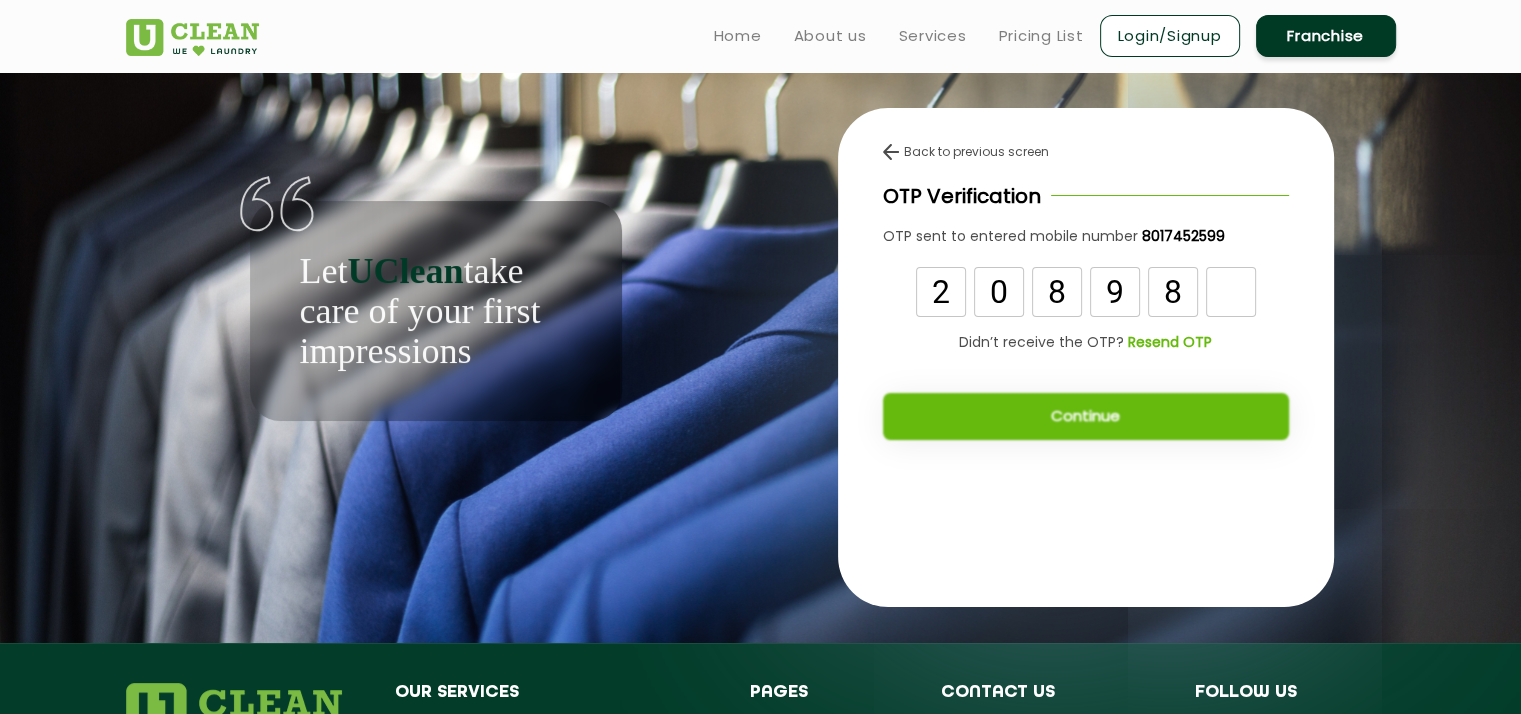 type on "8" 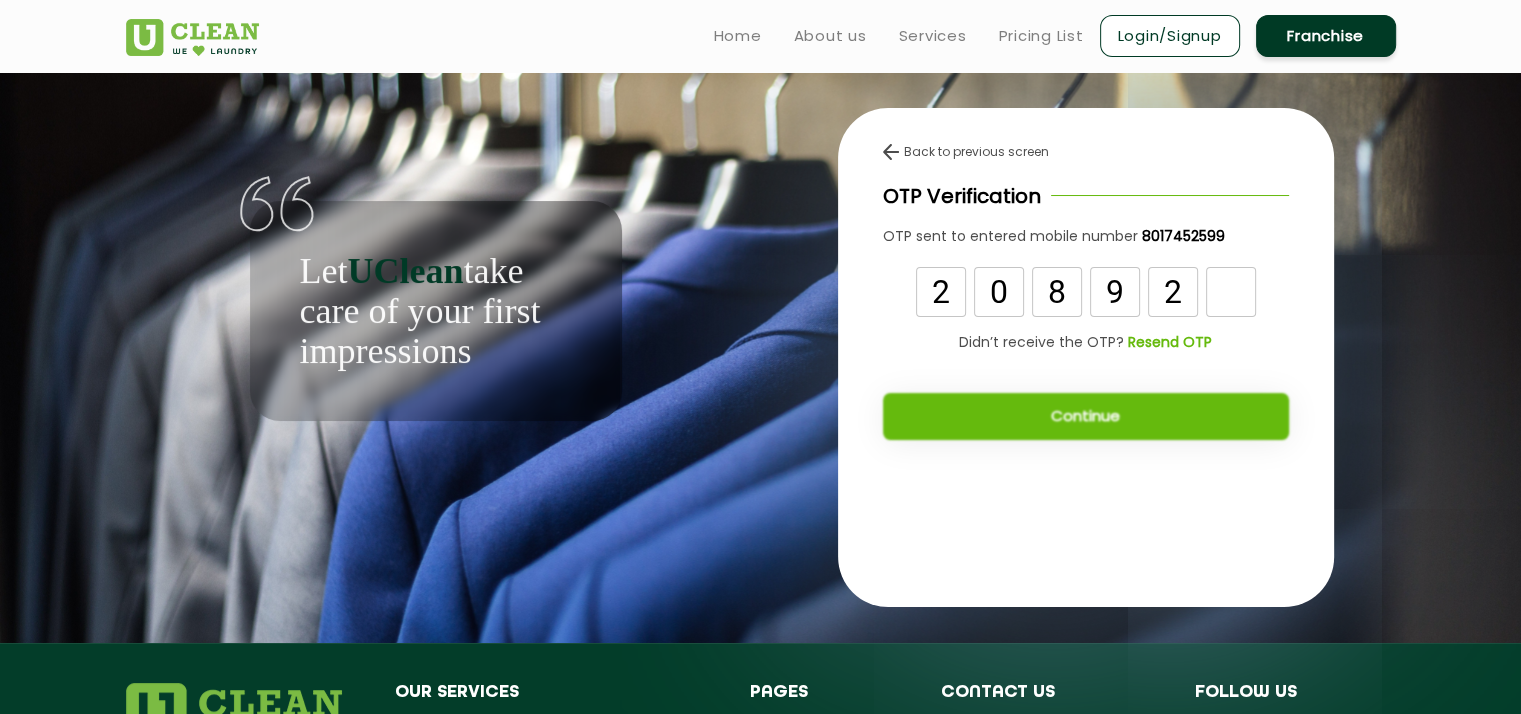 type on "2" 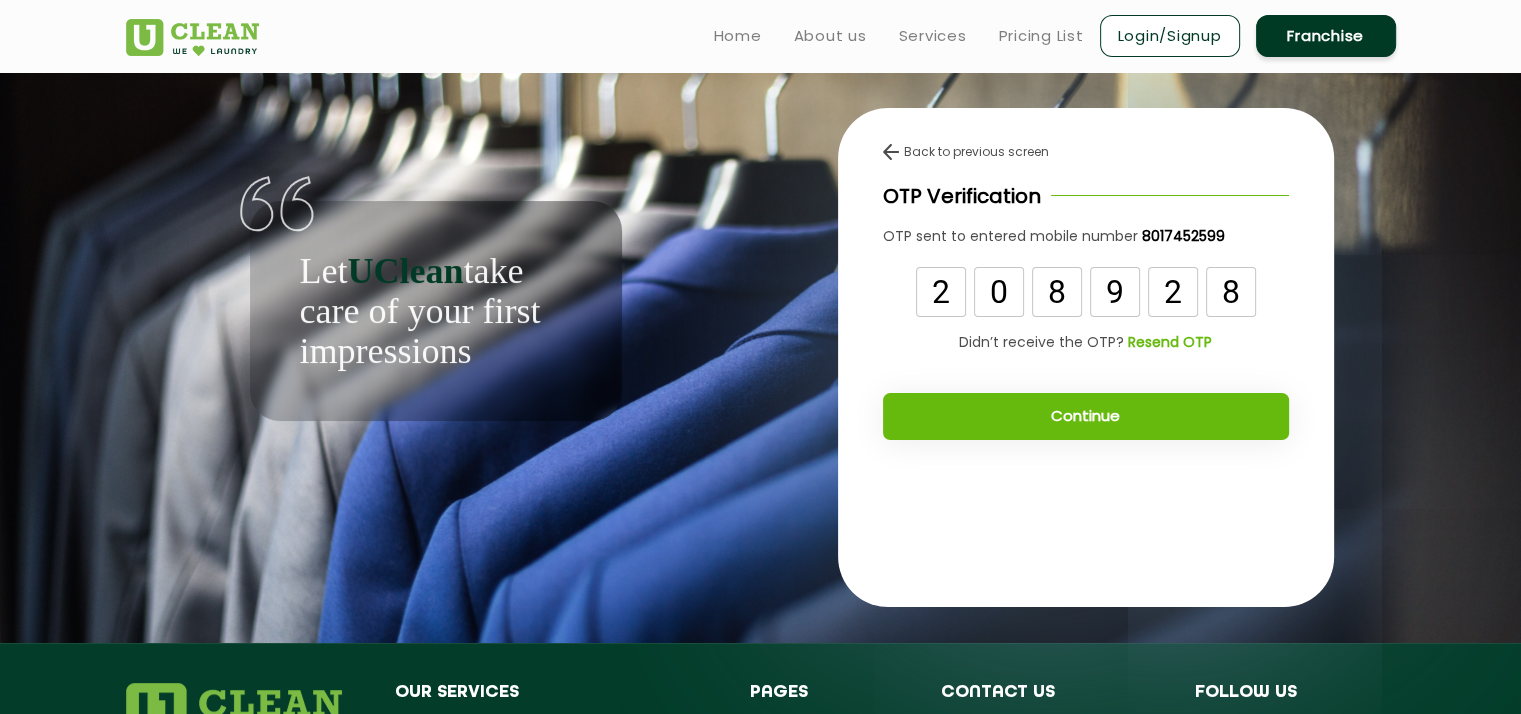 type on "8" 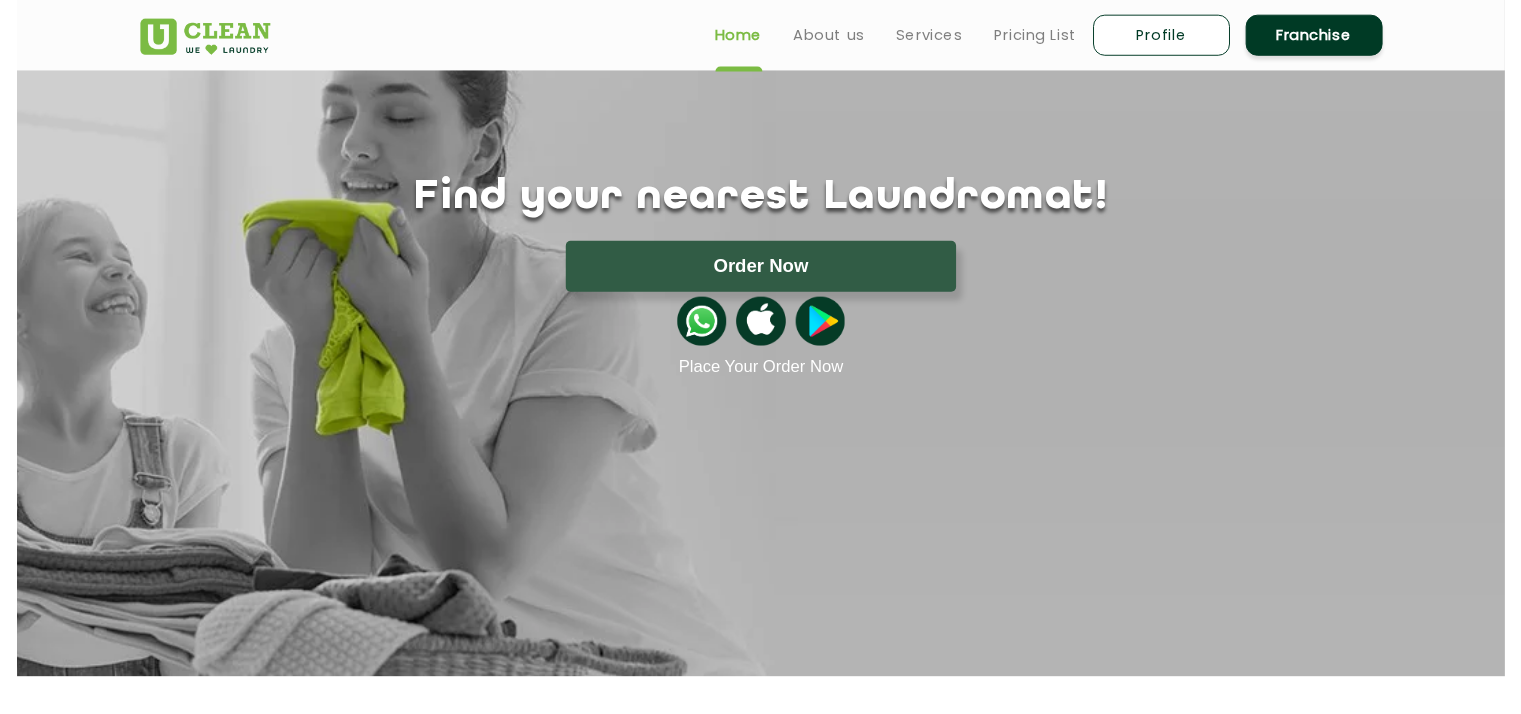 scroll, scrollTop: 0, scrollLeft: 0, axis: both 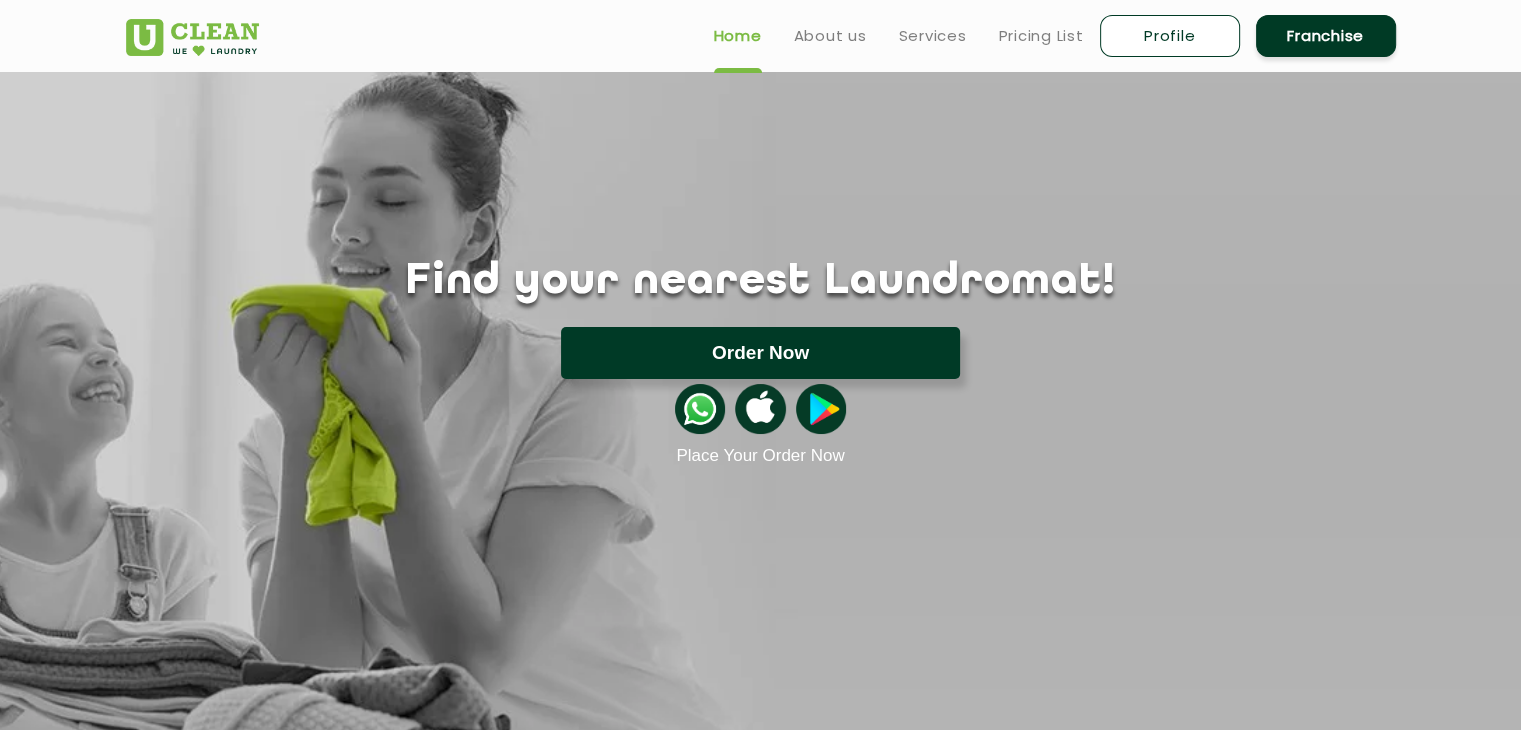 click on "Order Now" 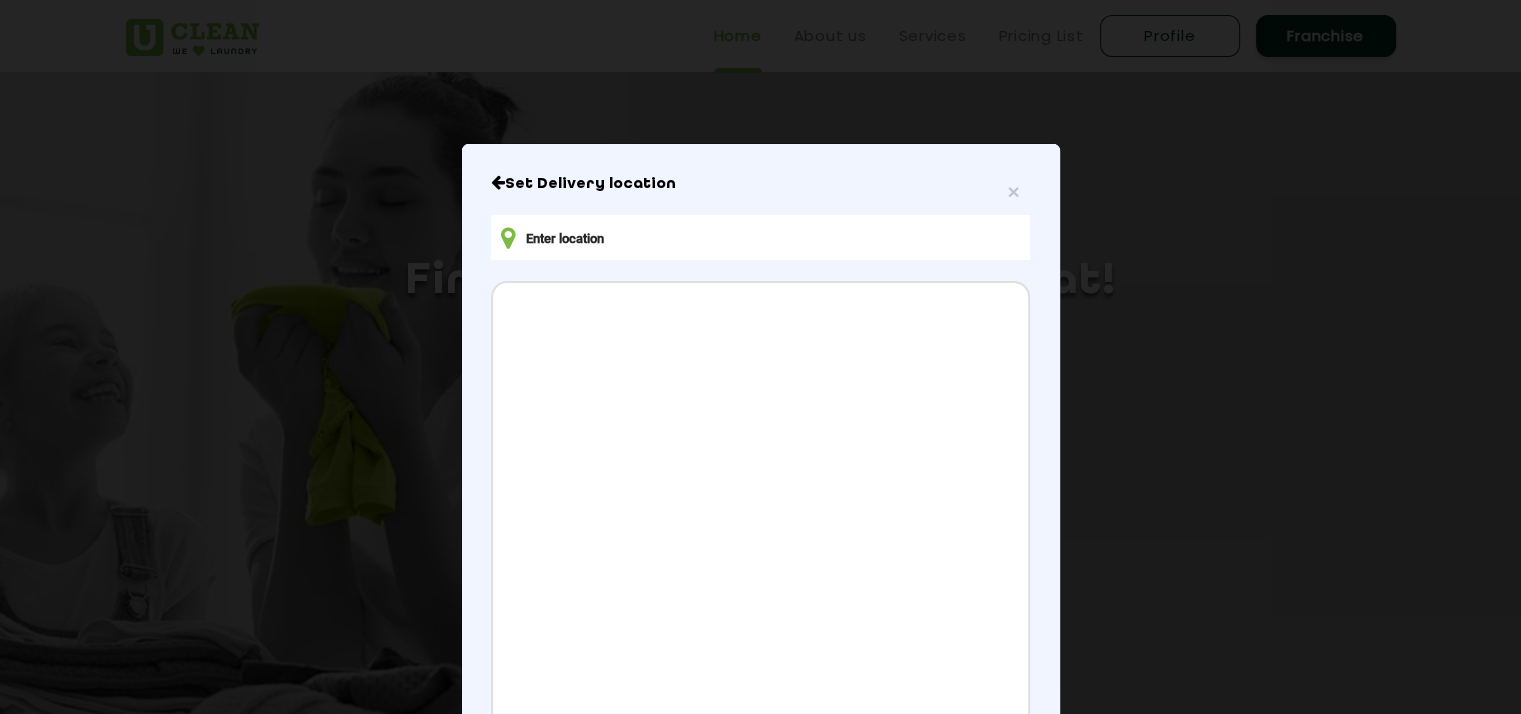 click at bounding box center (760, 237) 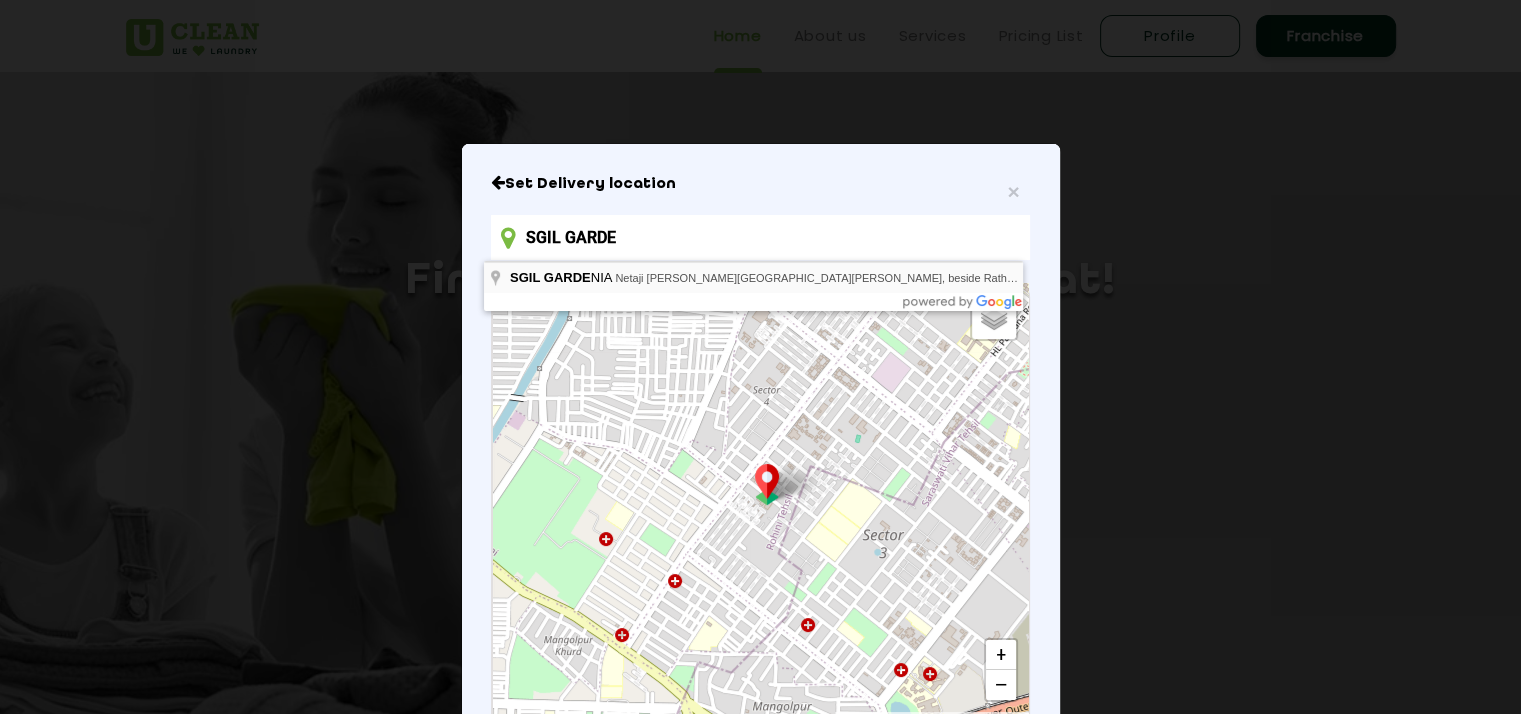type on "SGIL GARDENIA, Netaji Subhash Chandra Bose Road, beside Rathtala petrol Pump, Rathala, Narendrapur, Rajpur Sonarpur, Kolkata, West Bengal, India" 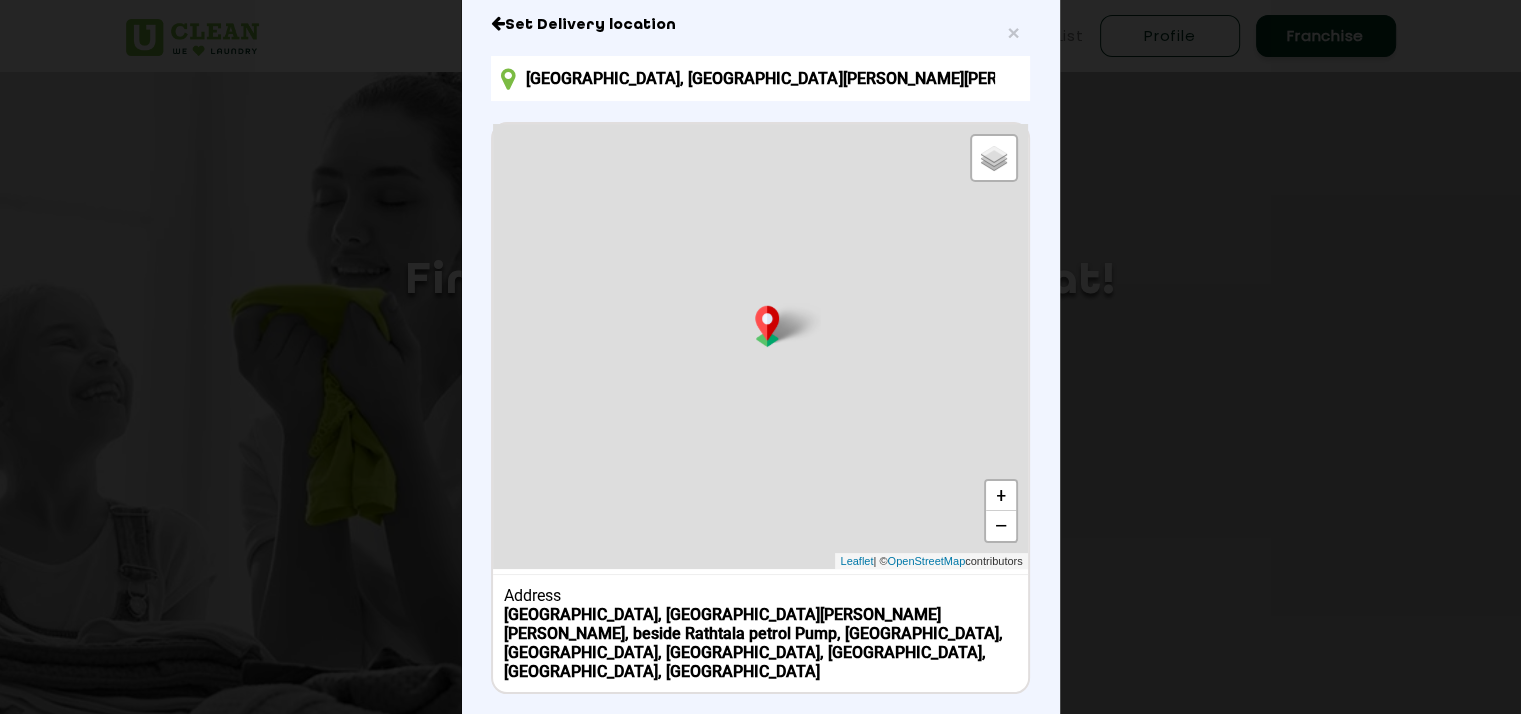 scroll, scrollTop: 252, scrollLeft: 0, axis: vertical 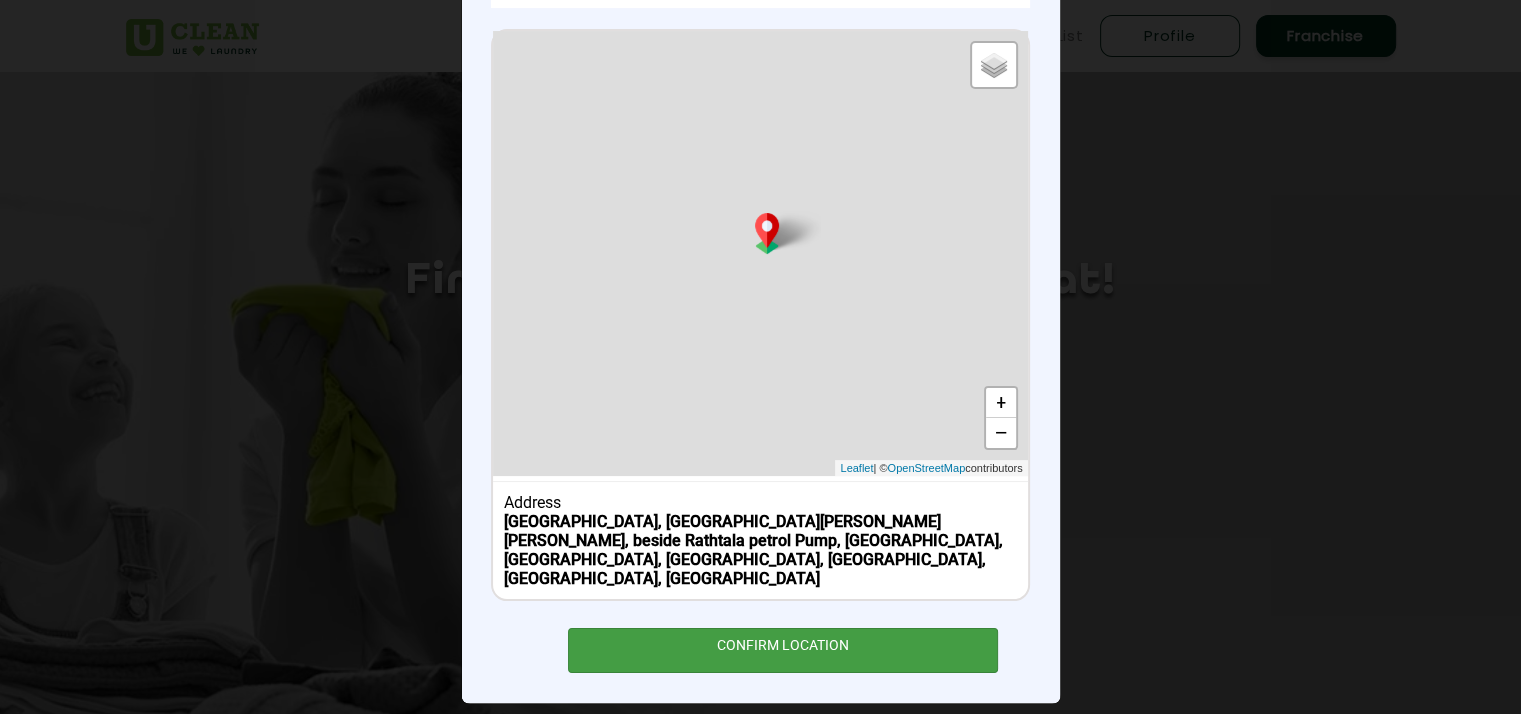 click on "CONFIRM LOCATION" at bounding box center [783, 650] 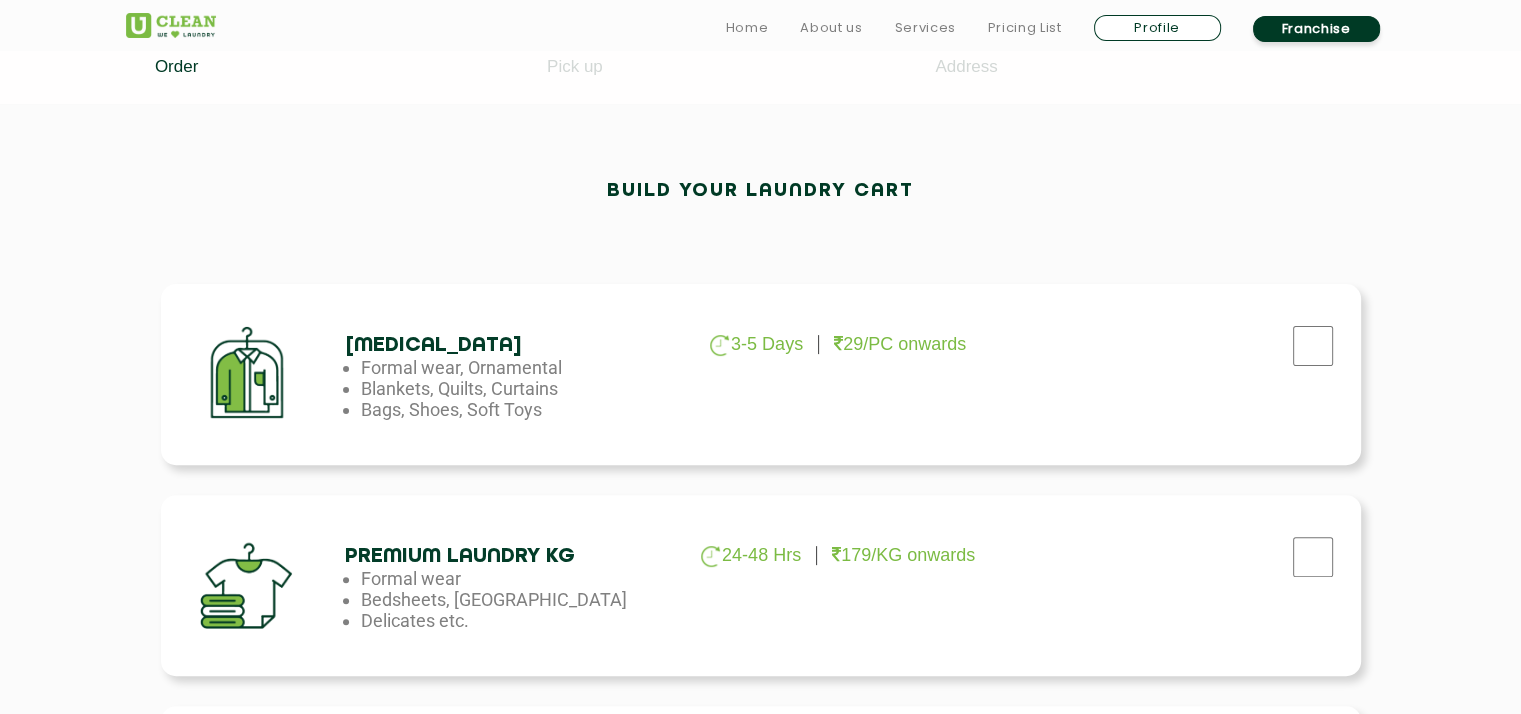 scroll, scrollTop: 900, scrollLeft: 0, axis: vertical 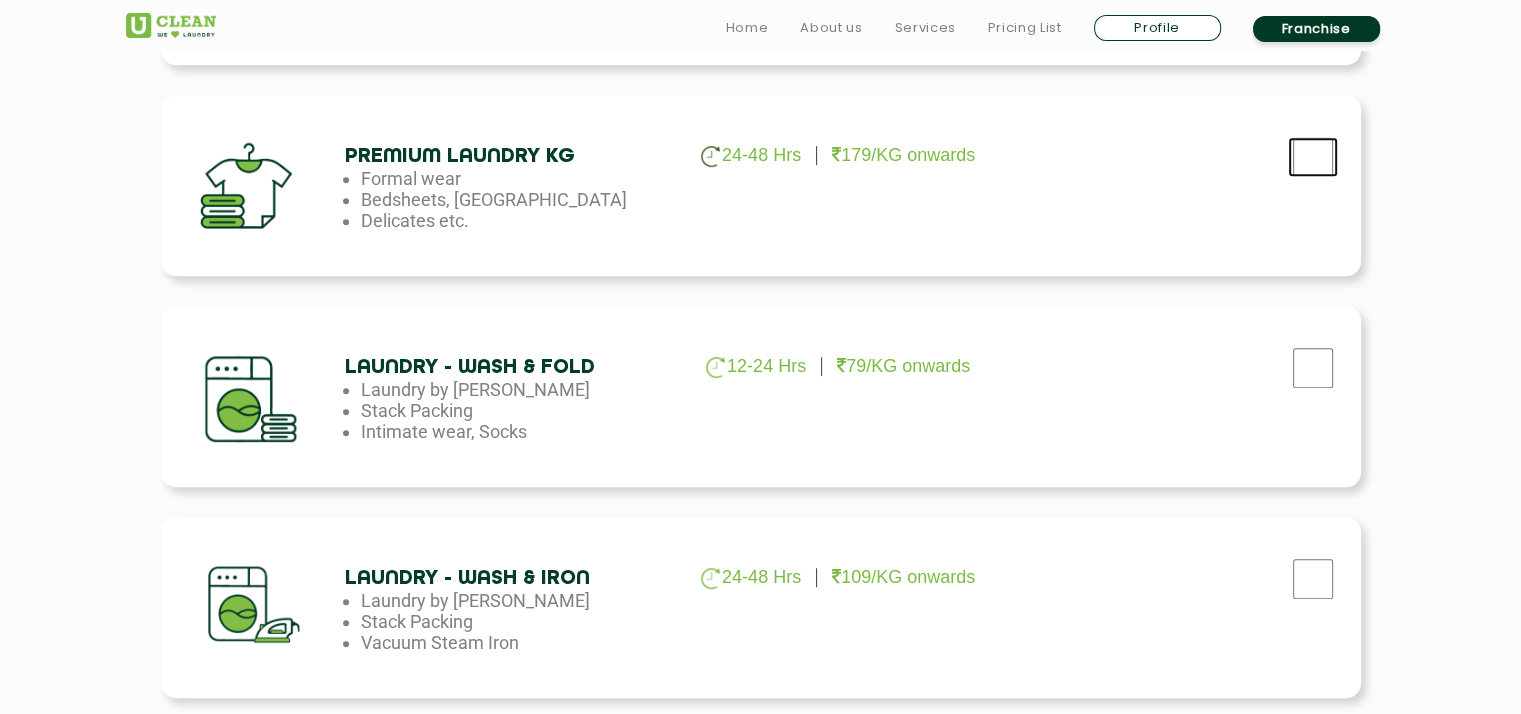 click at bounding box center (1313, -54) 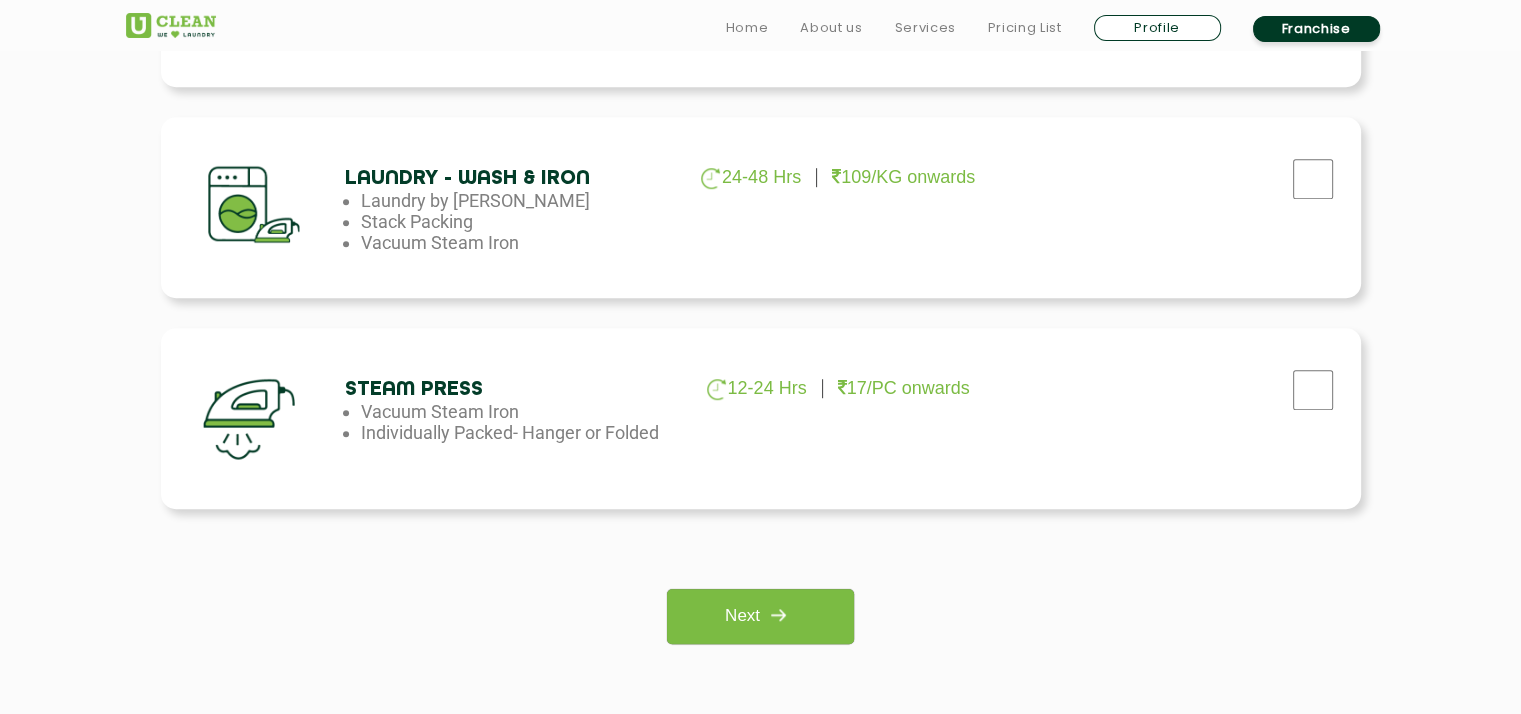scroll, scrollTop: 1800, scrollLeft: 0, axis: vertical 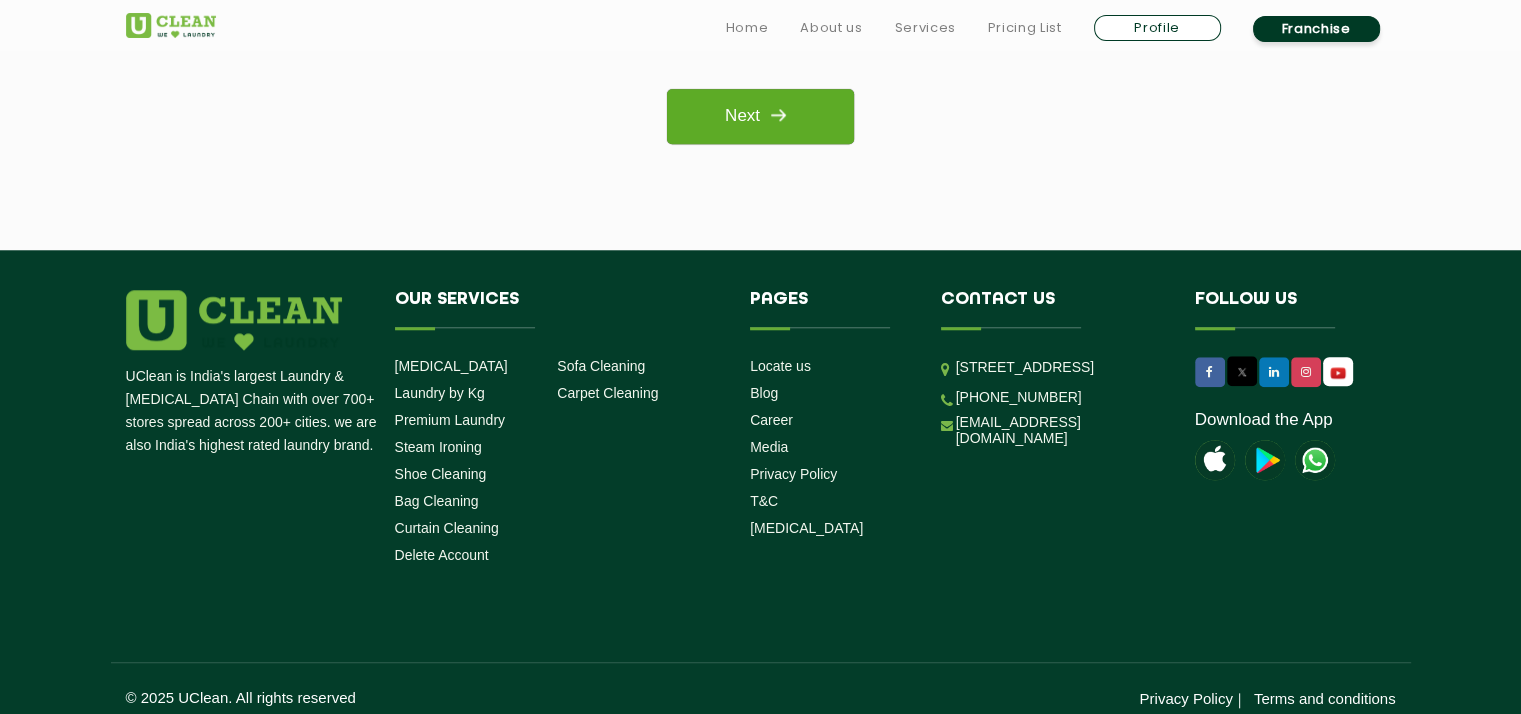 click at bounding box center (778, 115) 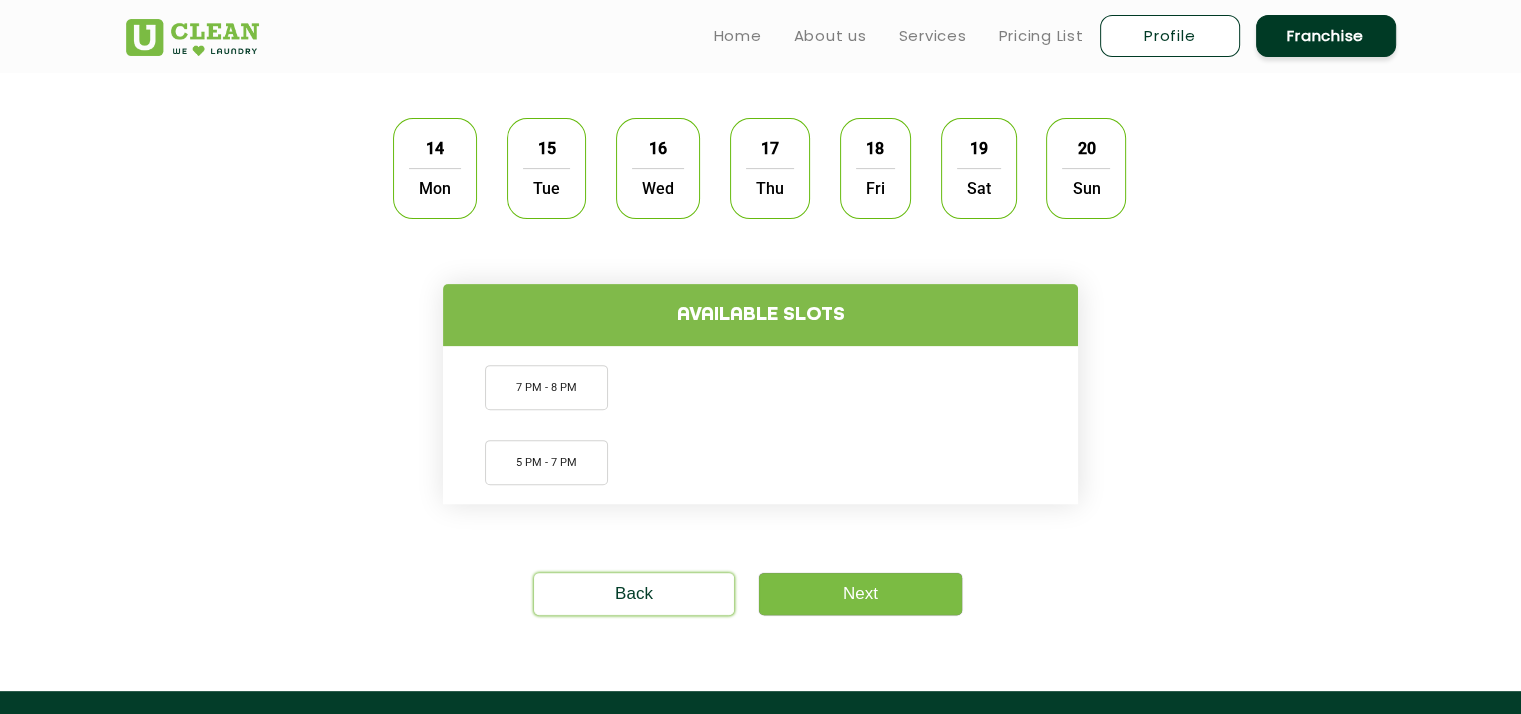scroll, scrollTop: 500, scrollLeft: 0, axis: vertical 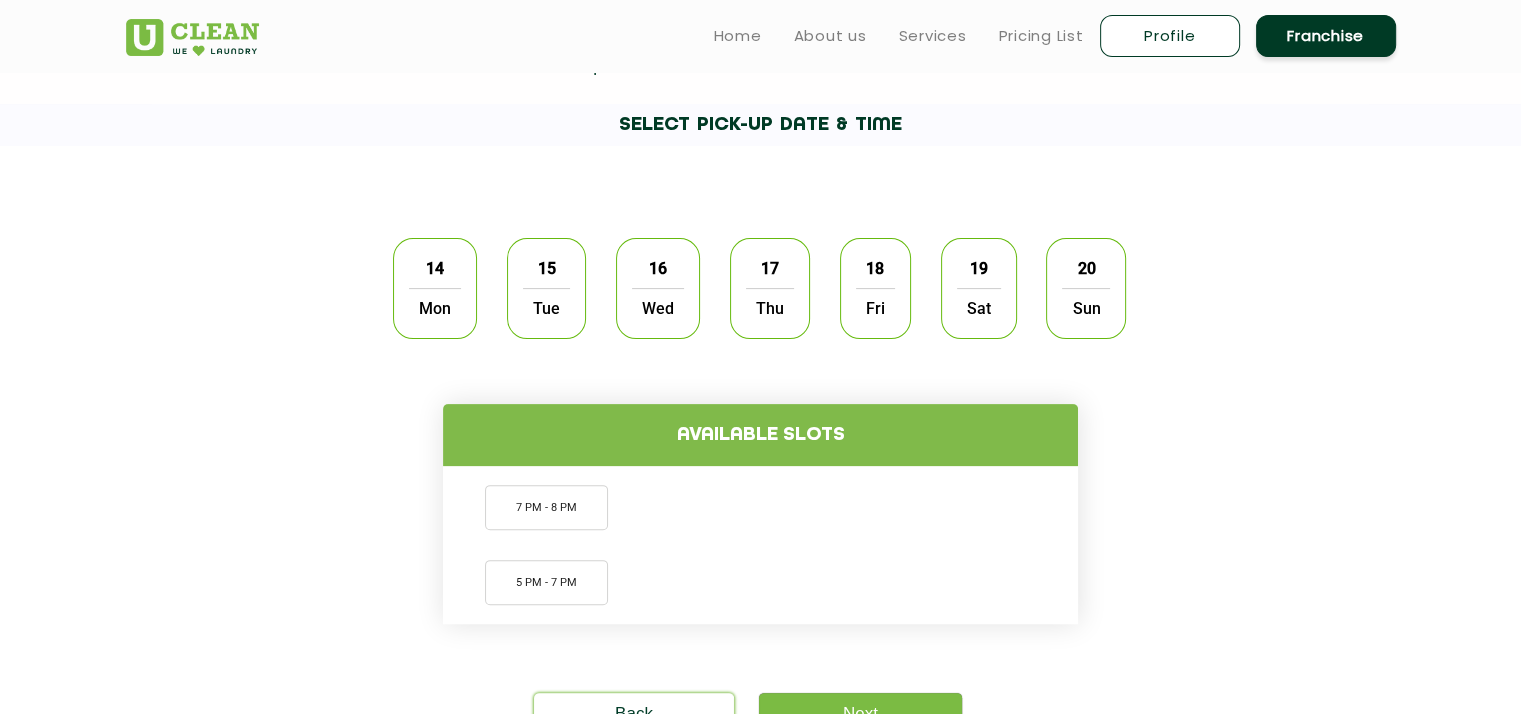 click on "Sun" 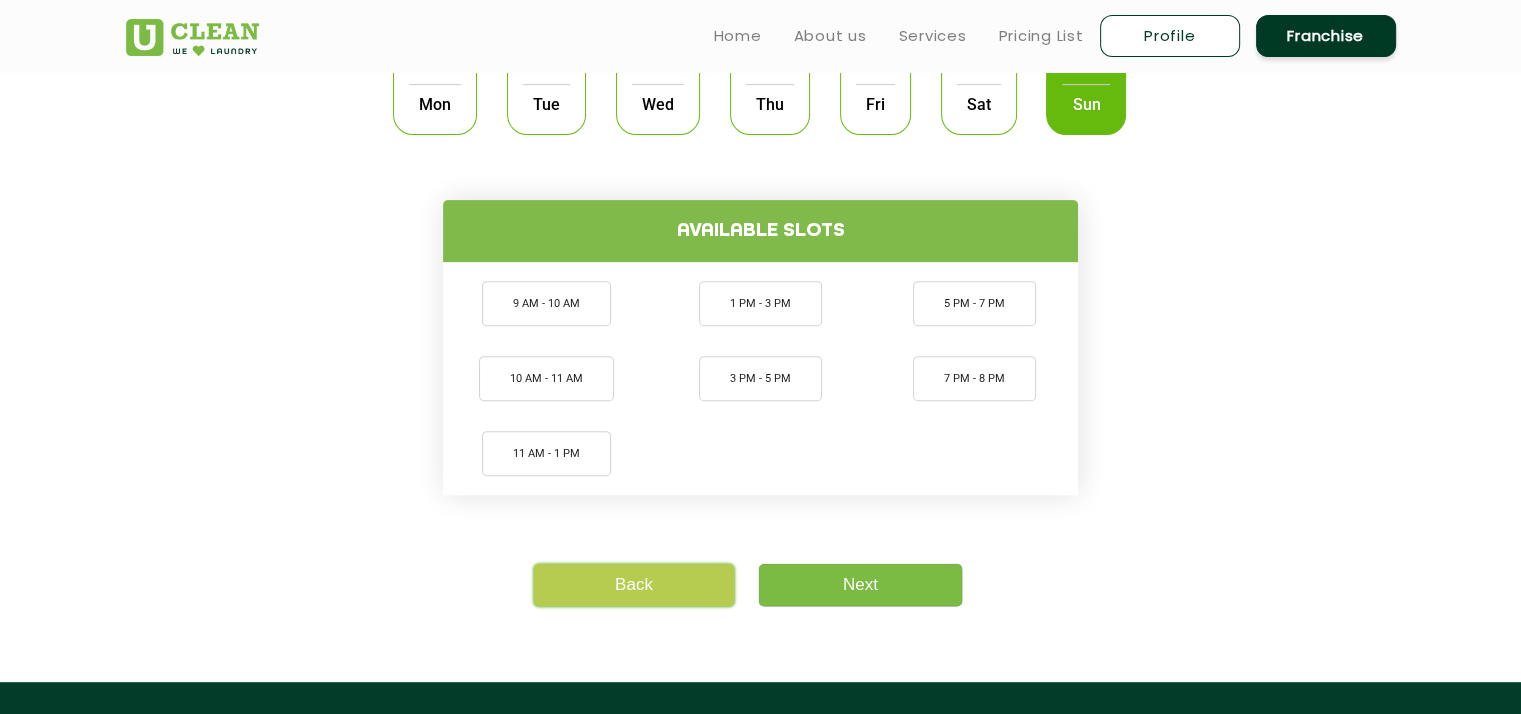 scroll, scrollTop: 700, scrollLeft: 0, axis: vertical 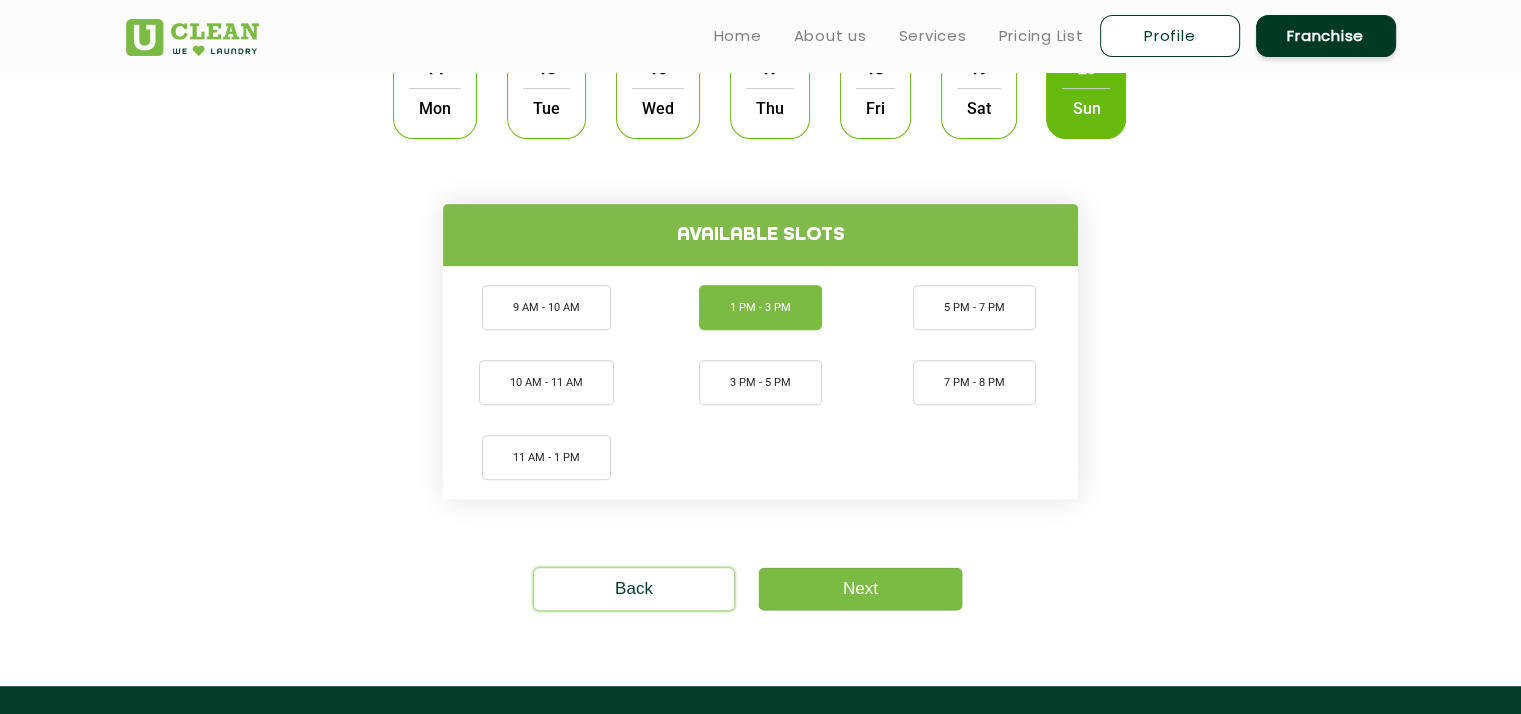 click on "1 PM - 3 PM" 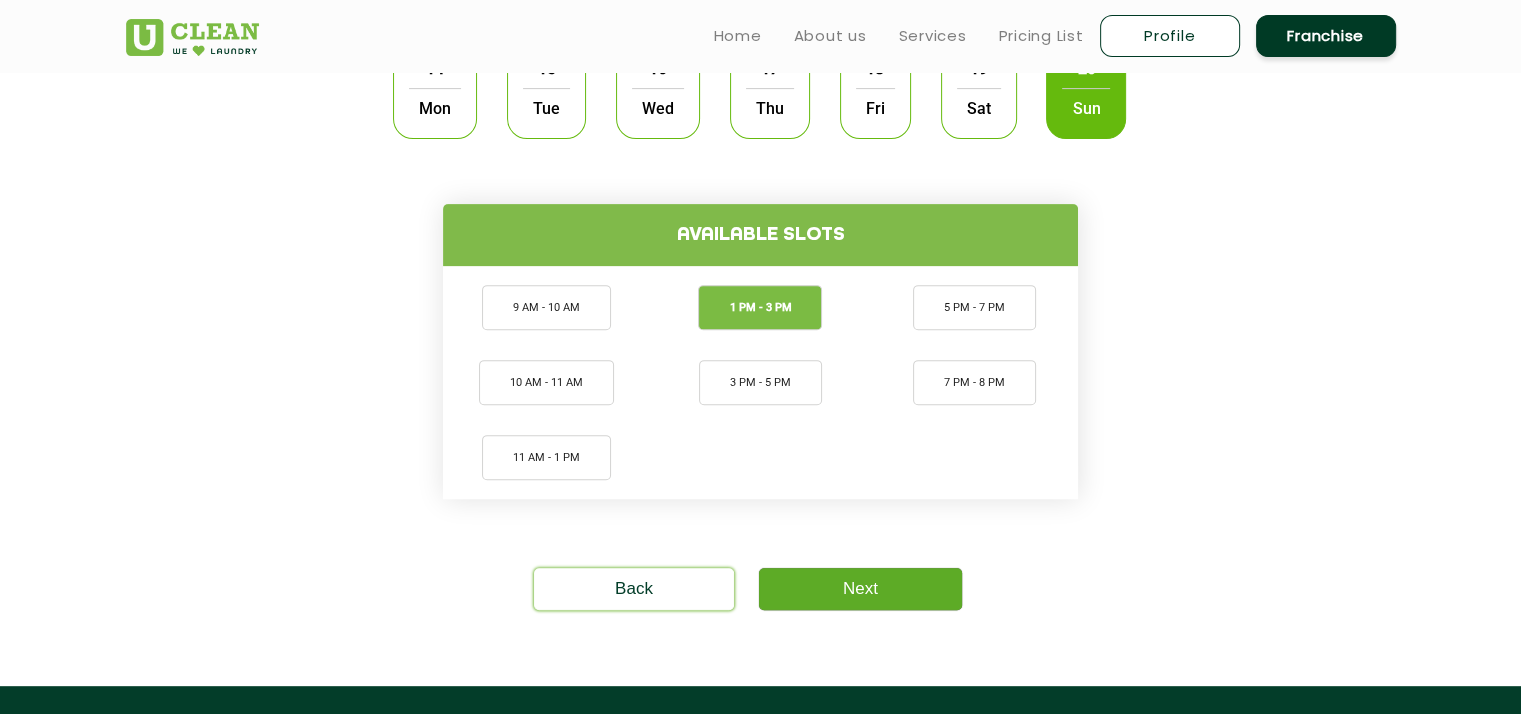 click on "Next" 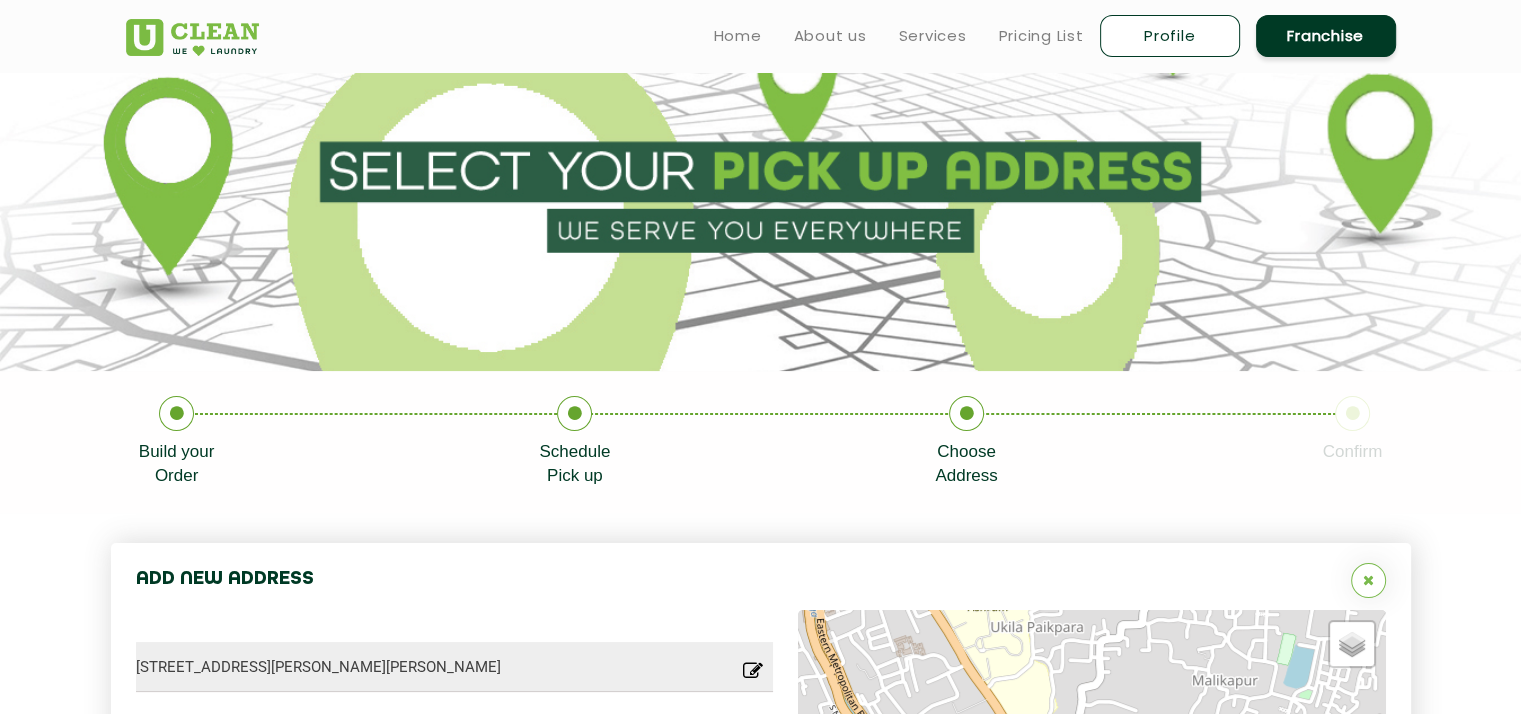 scroll, scrollTop: 0, scrollLeft: 0, axis: both 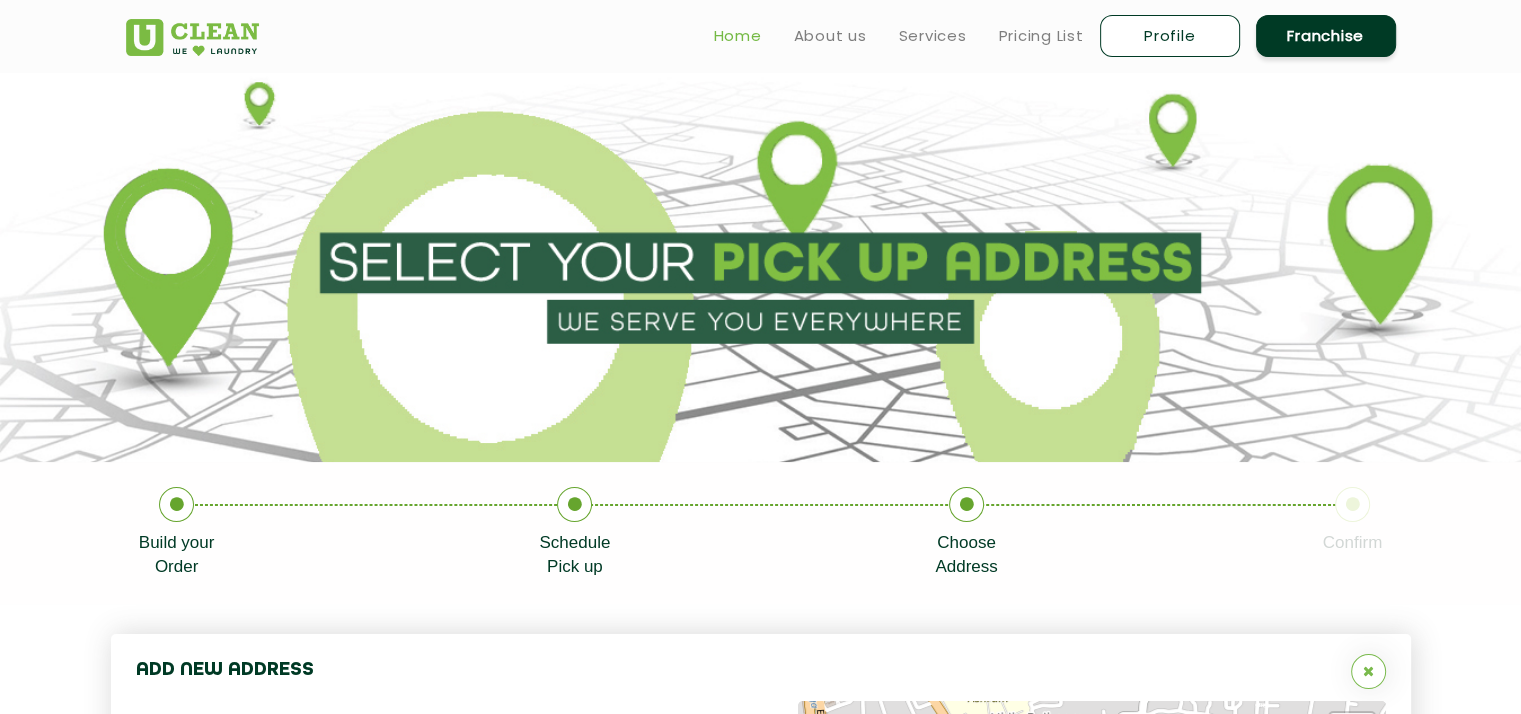 click on "Home" at bounding box center (738, 36) 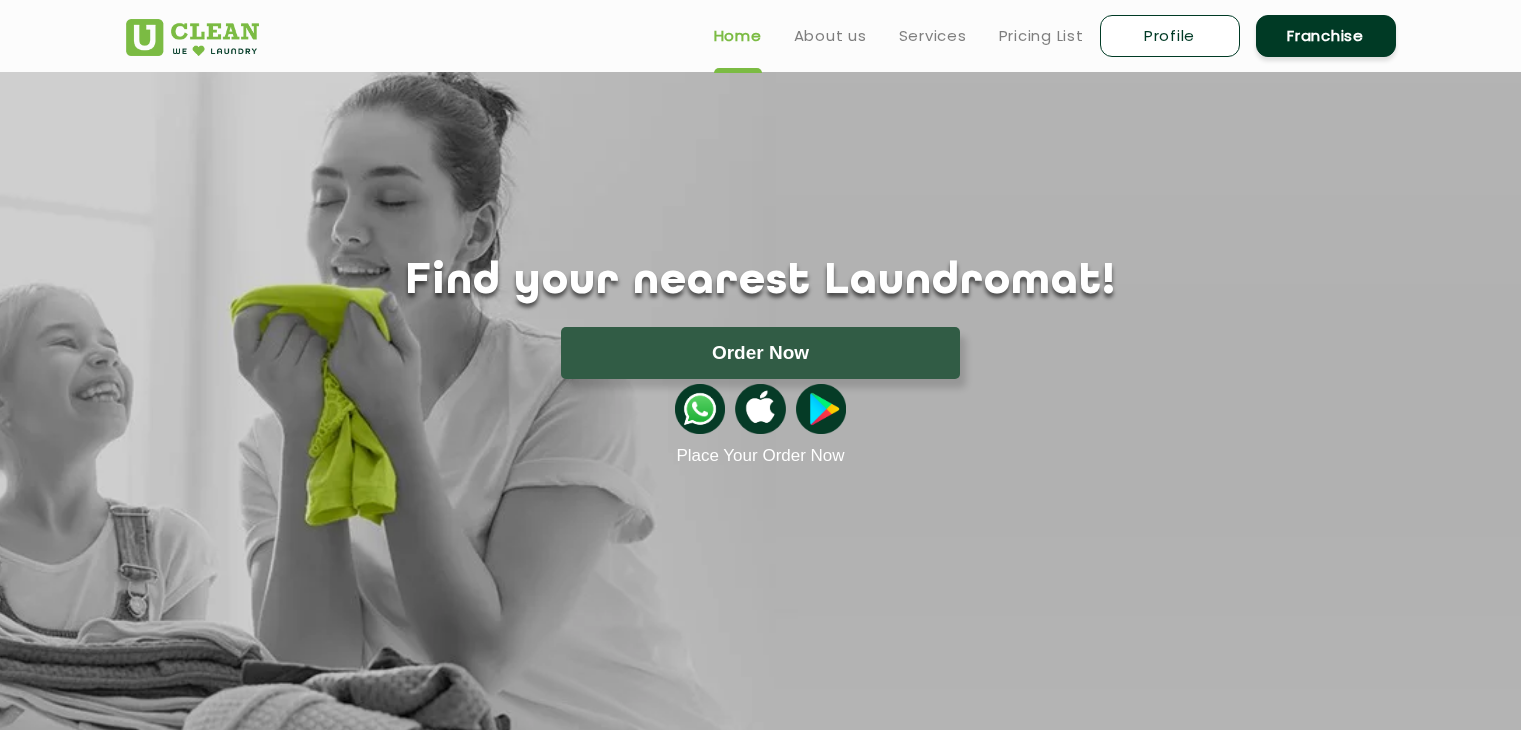 scroll, scrollTop: 0, scrollLeft: 0, axis: both 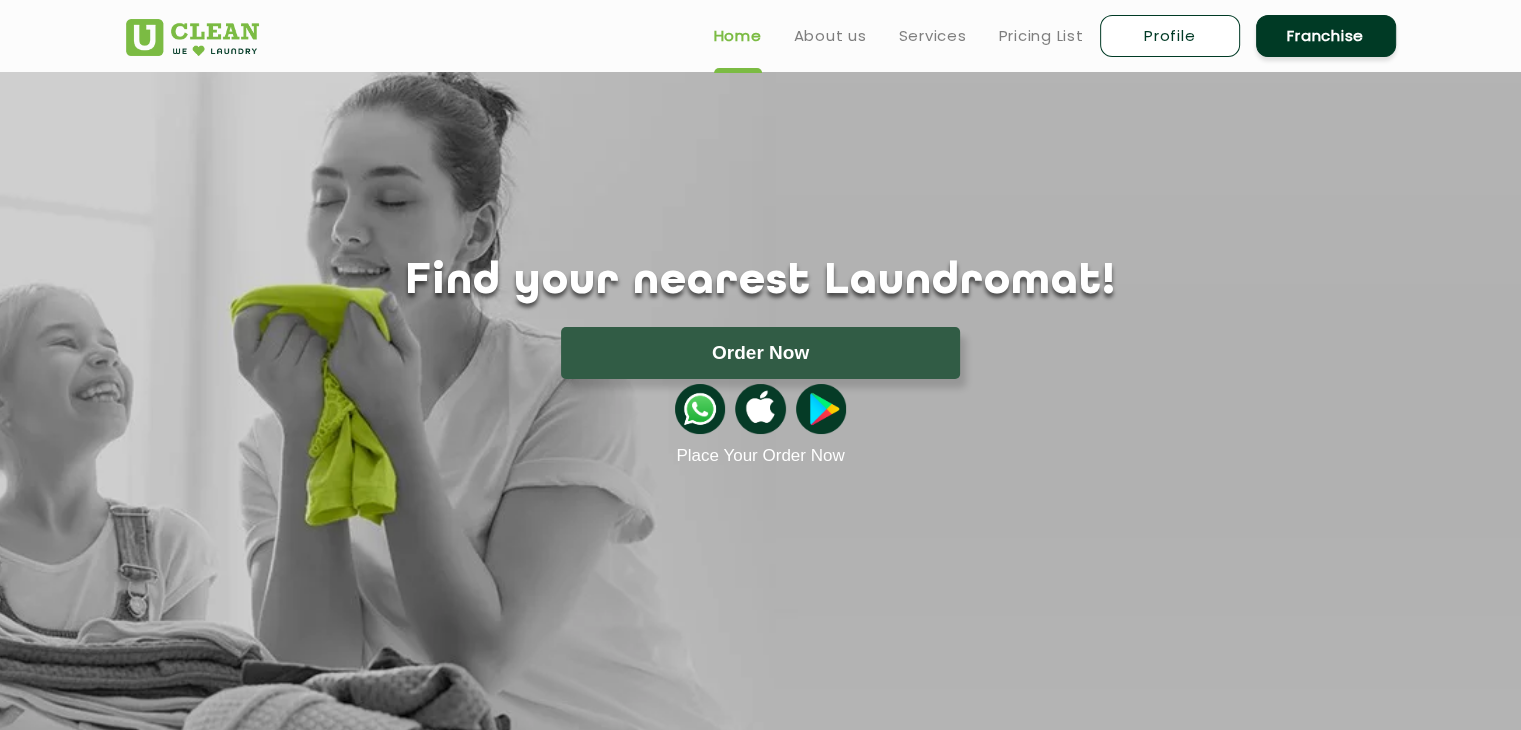 click on "About us" at bounding box center (830, 35) 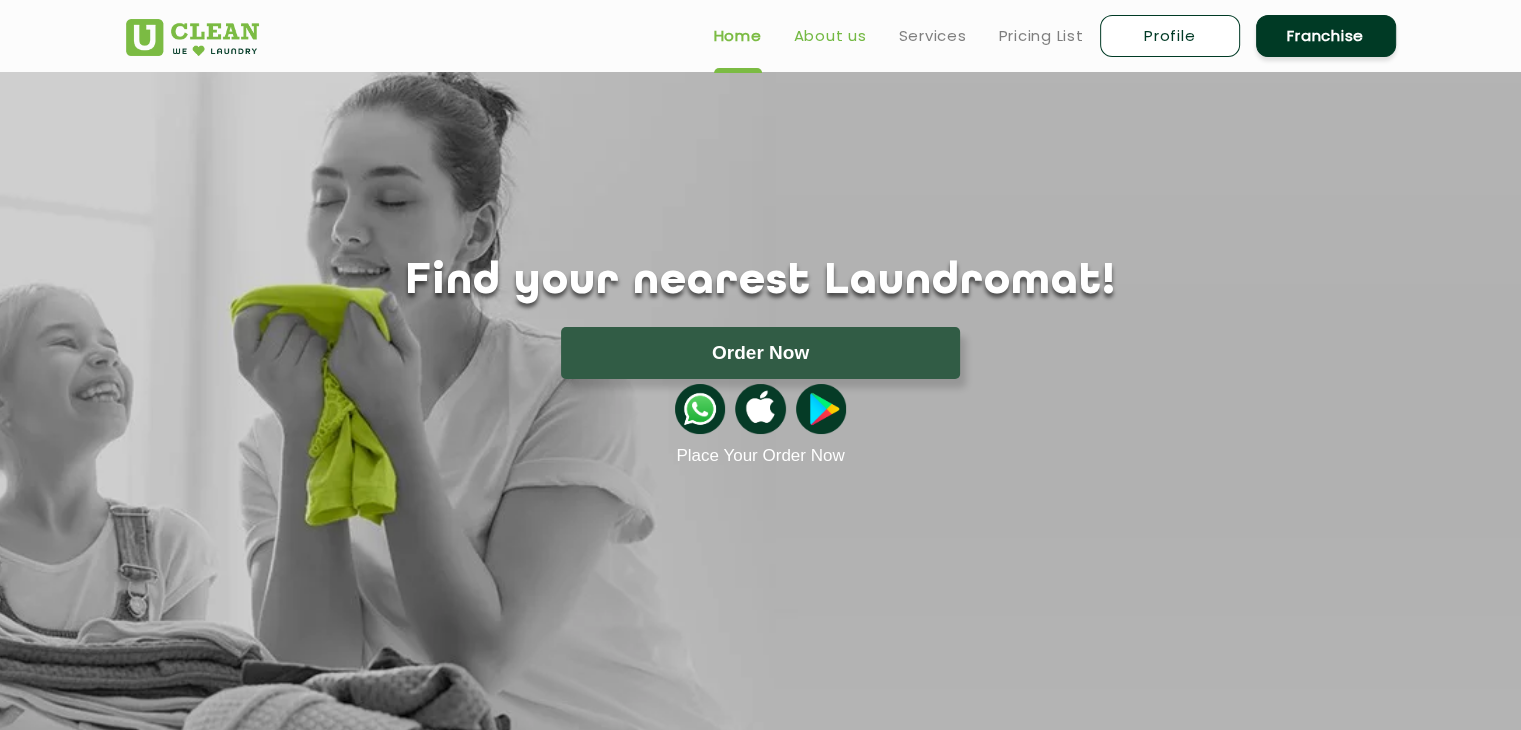 click on "About us" at bounding box center (830, 36) 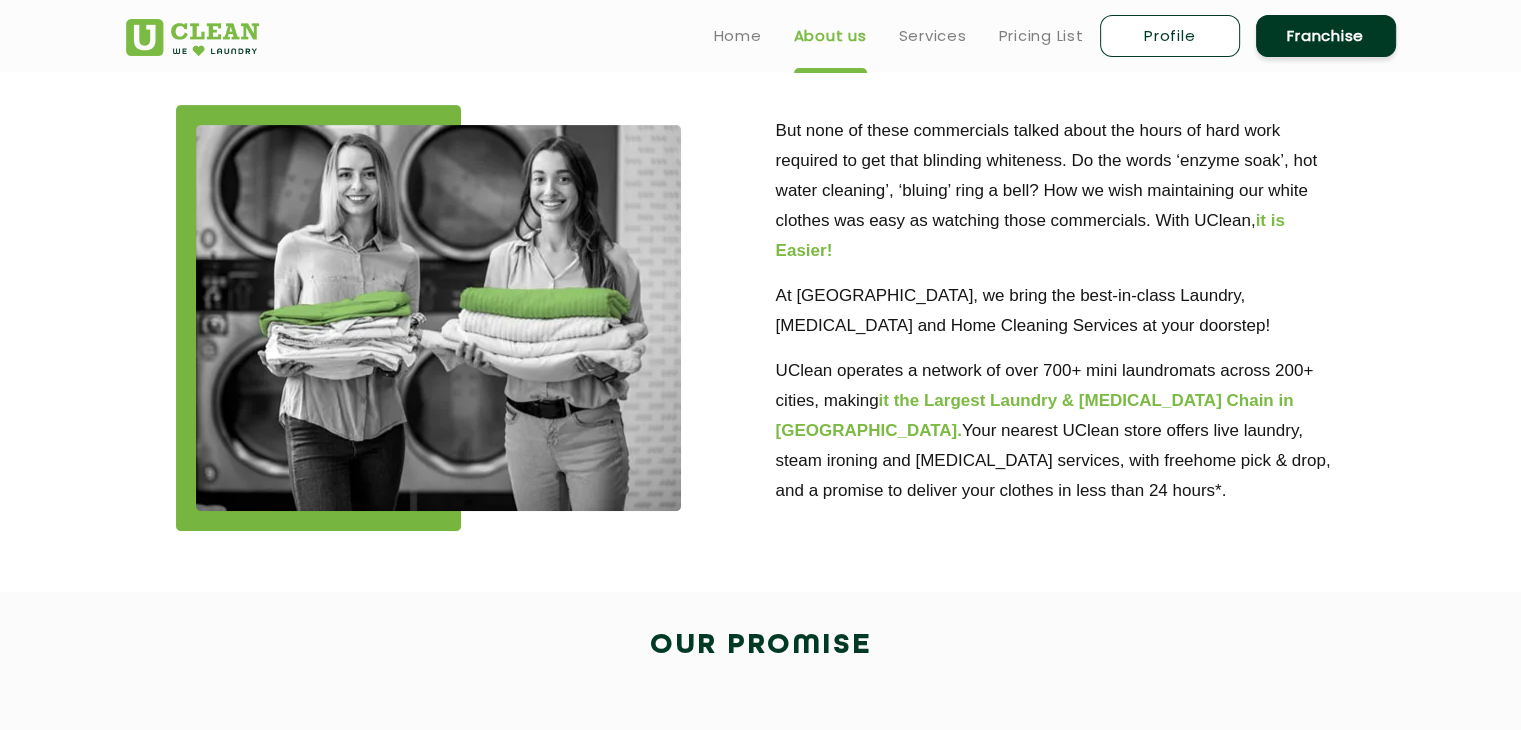 scroll, scrollTop: 0, scrollLeft: 0, axis: both 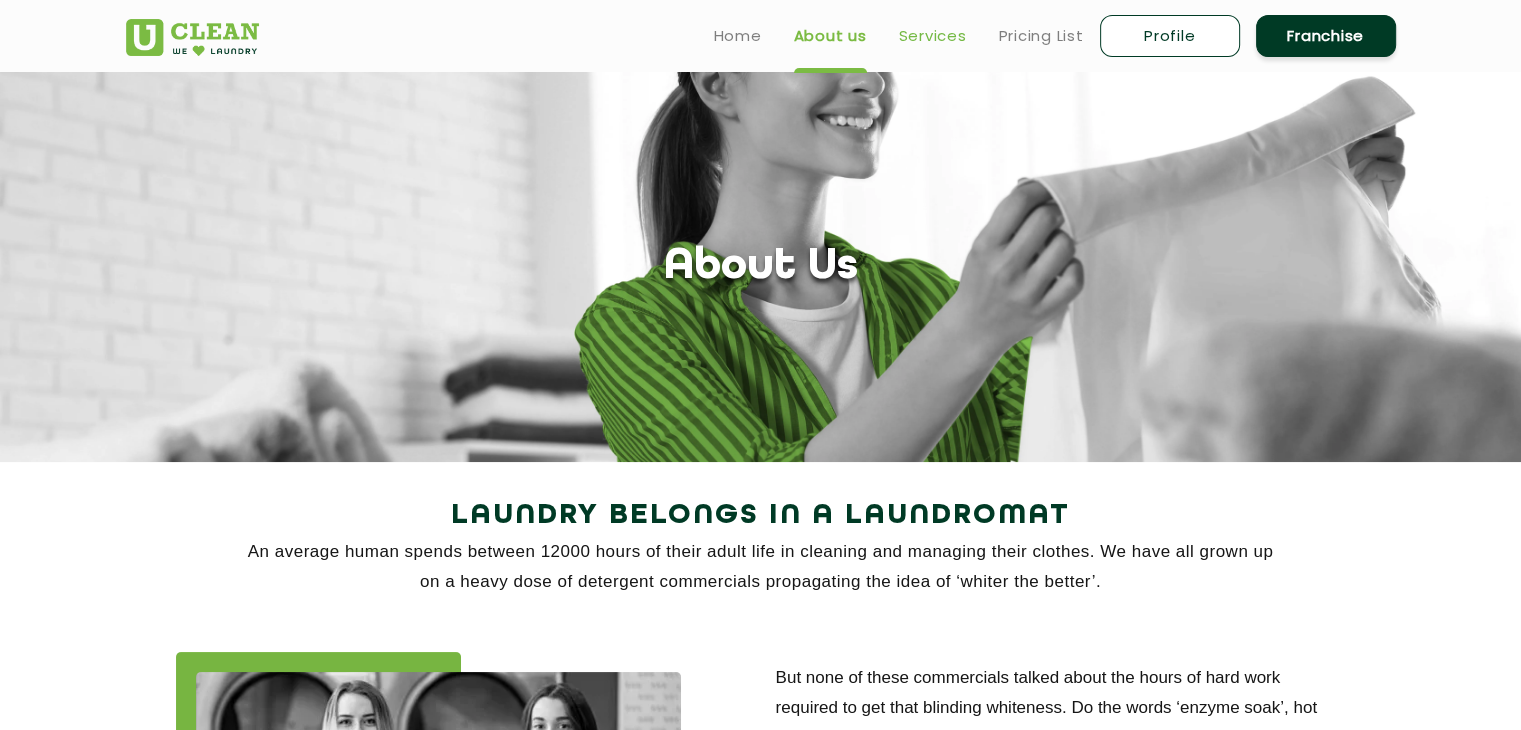 click on "Services" at bounding box center [933, 36] 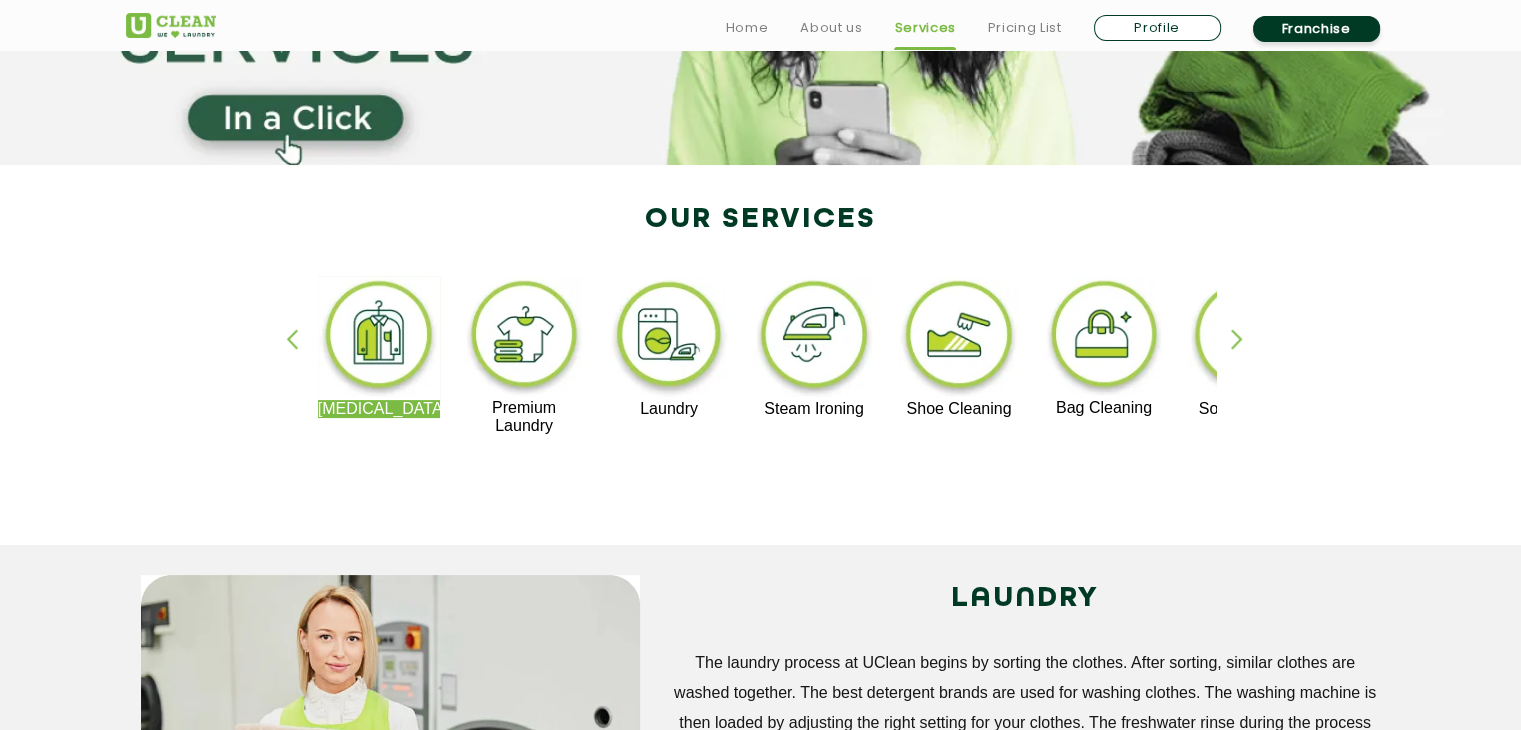 scroll, scrollTop: 300, scrollLeft: 0, axis: vertical 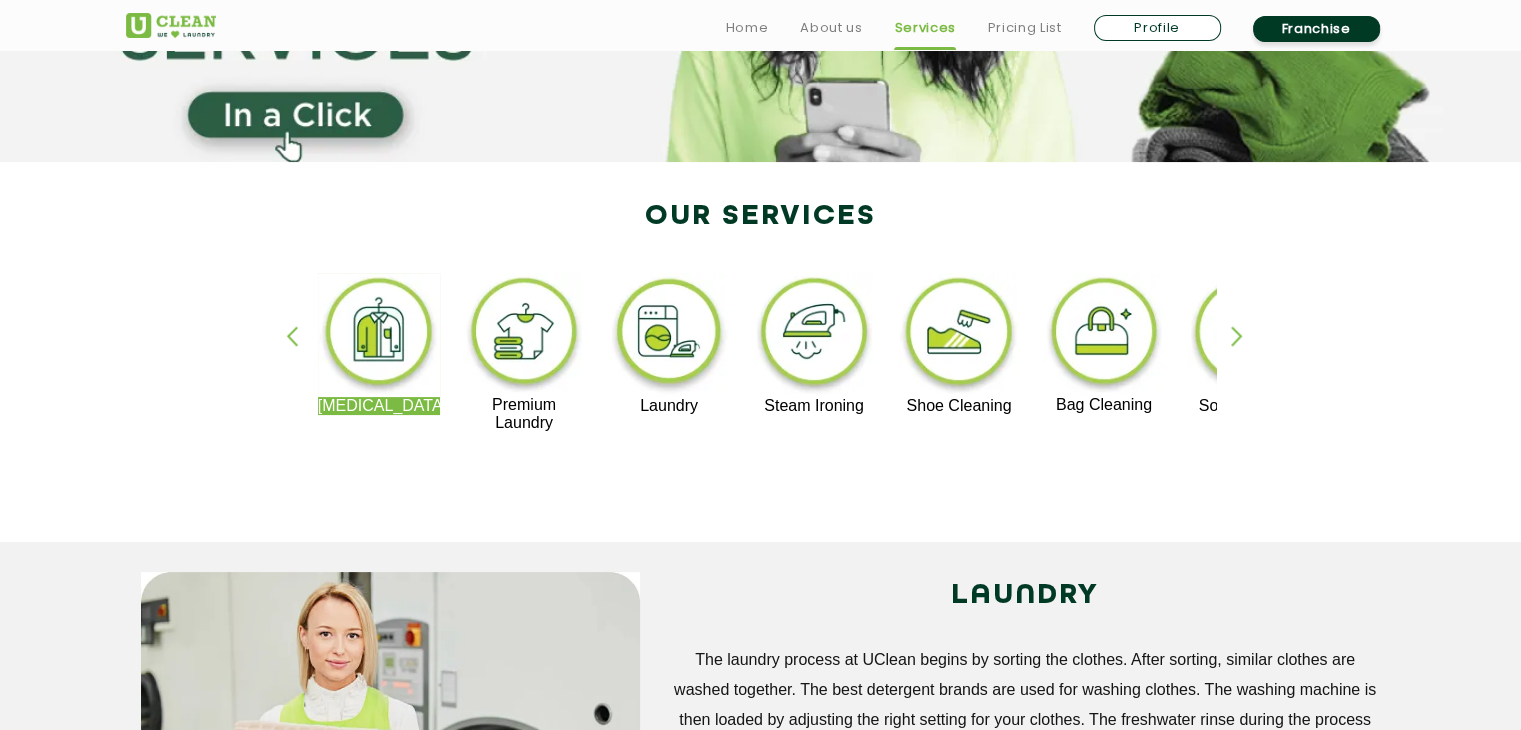 click on "Dry Cleaning Premium Laundry Laundry Steam Ironing Shoe Cleaning Bag Cleaning Sofa Cleaning Carpet Cleaning" 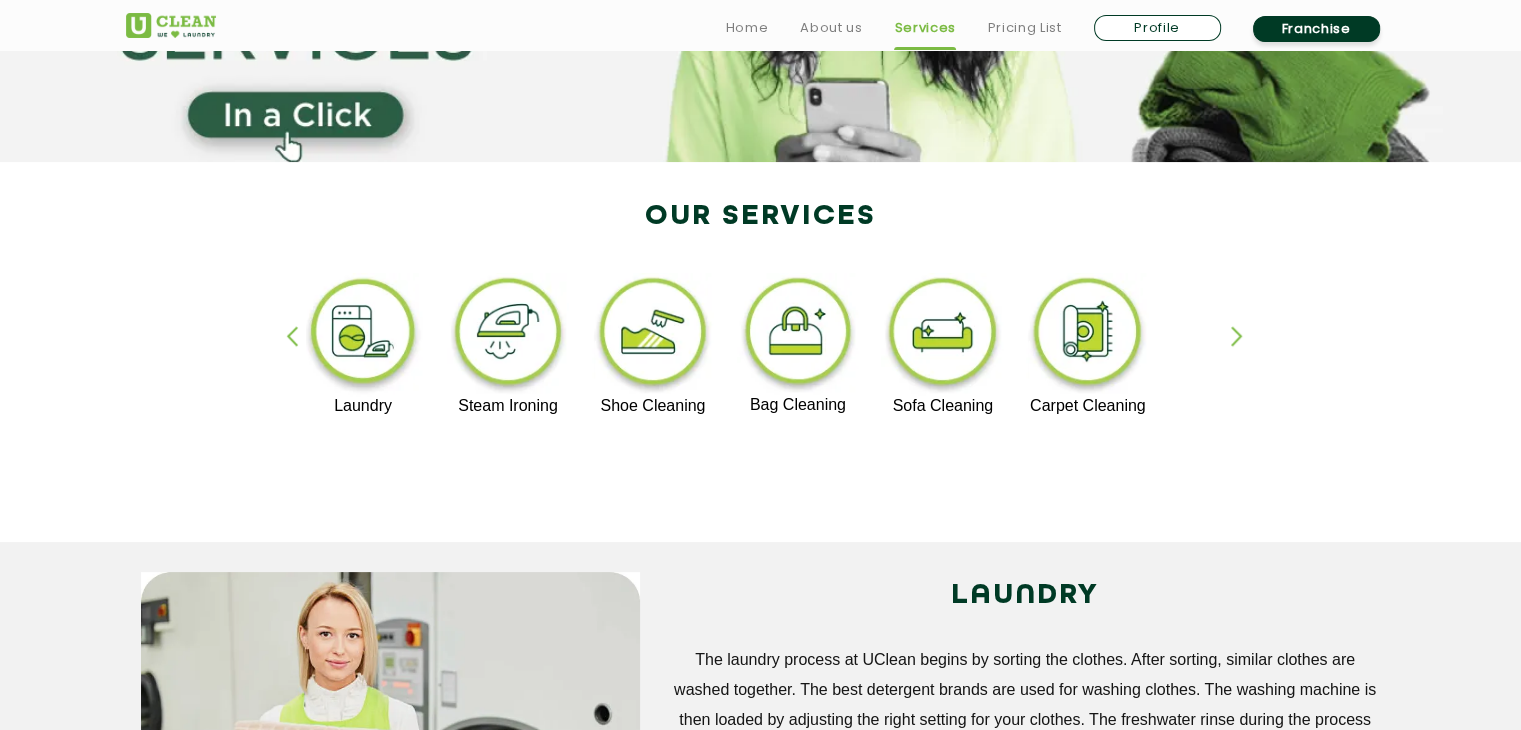click at bounding box center (301, 353) 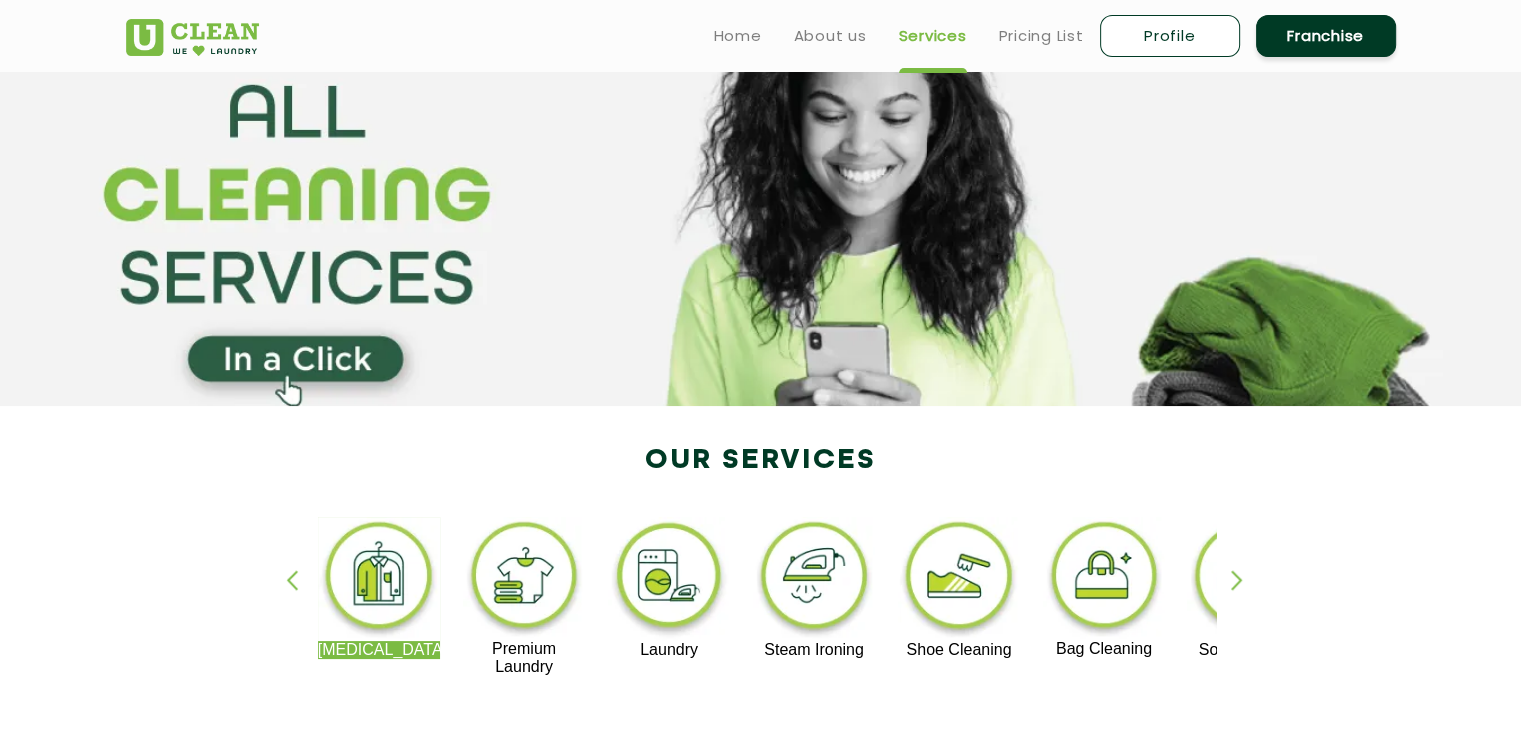scroll, scrollTop: 0, scrollLeft: 0, axis: both 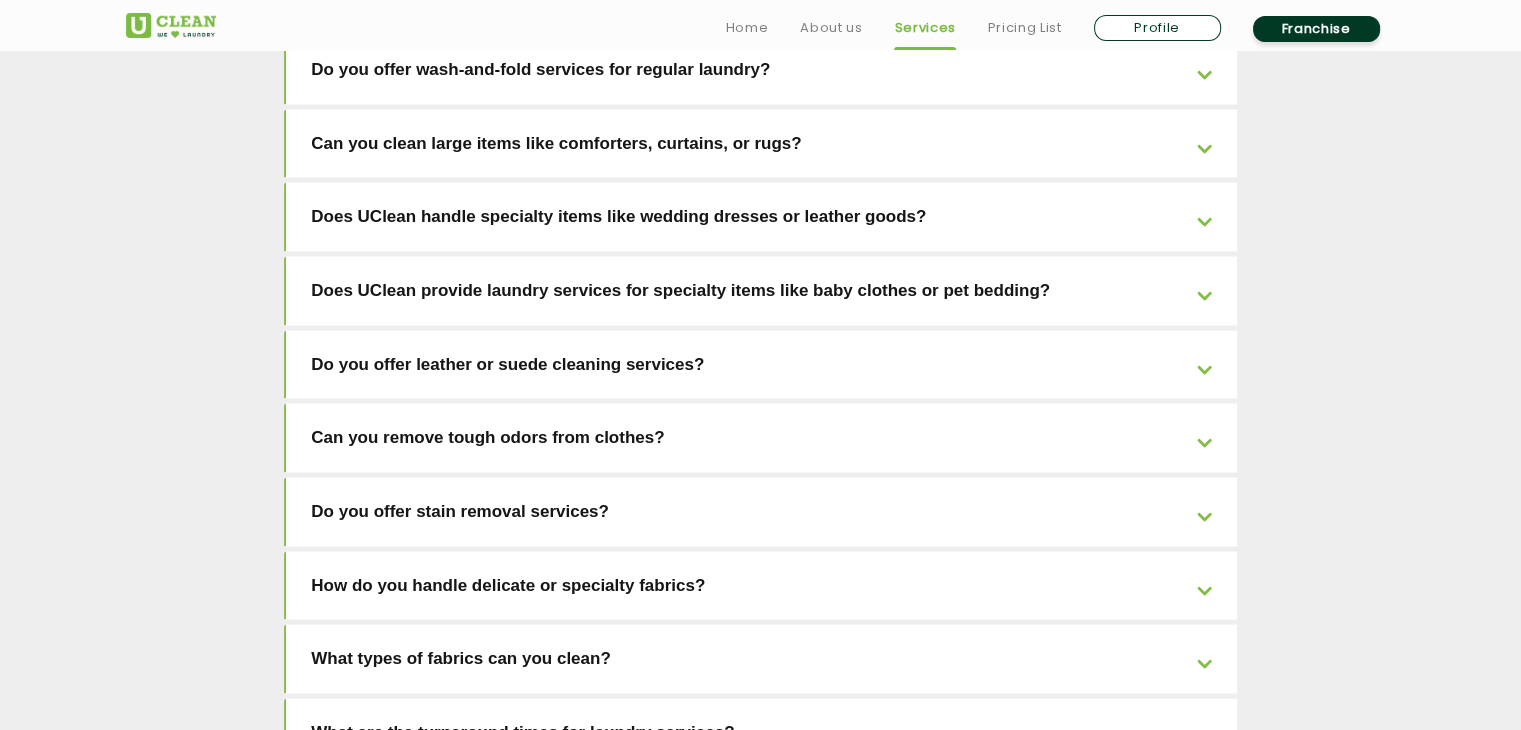 click at bounding box center (171, 25) 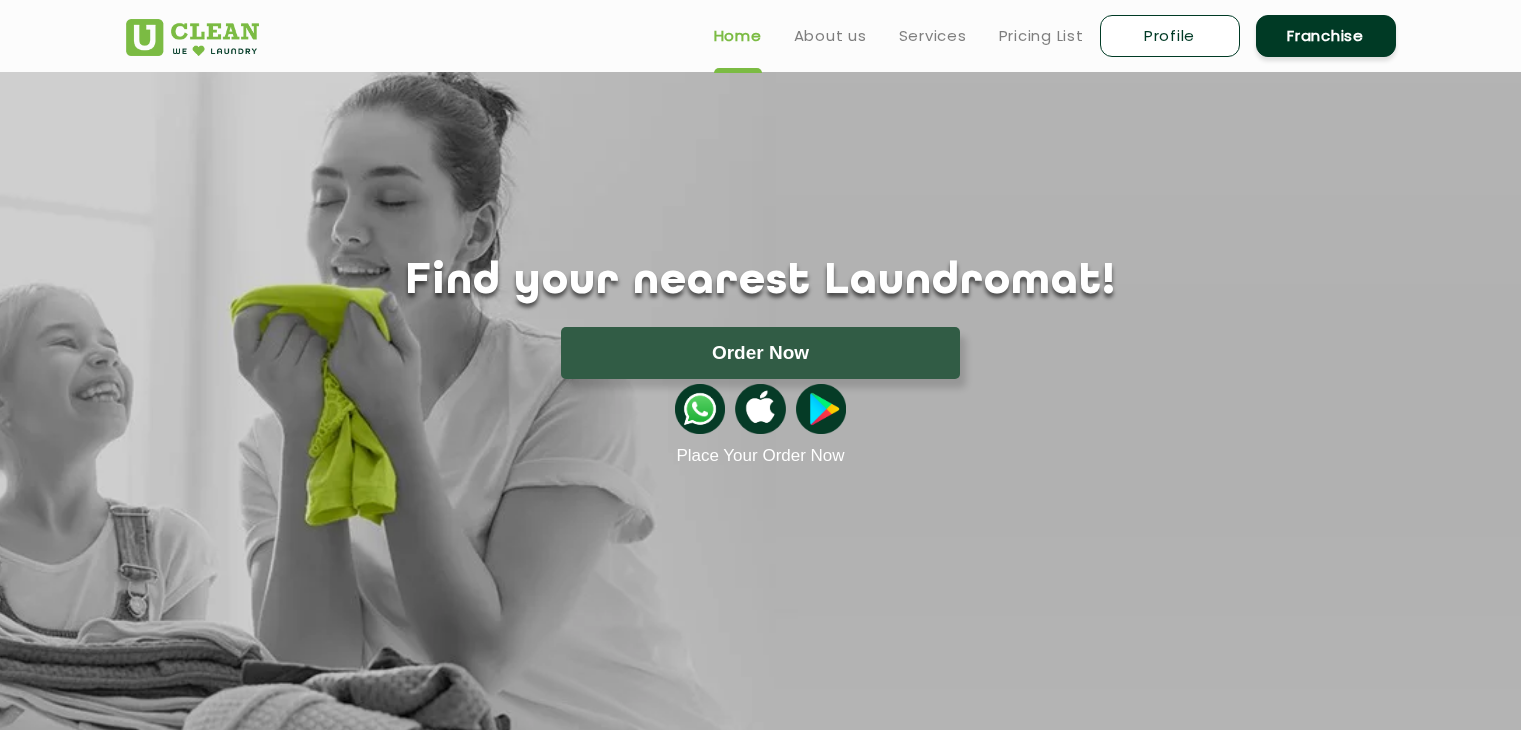 scroll, scrollTop: 0, scrollLeft: 0, axis: both 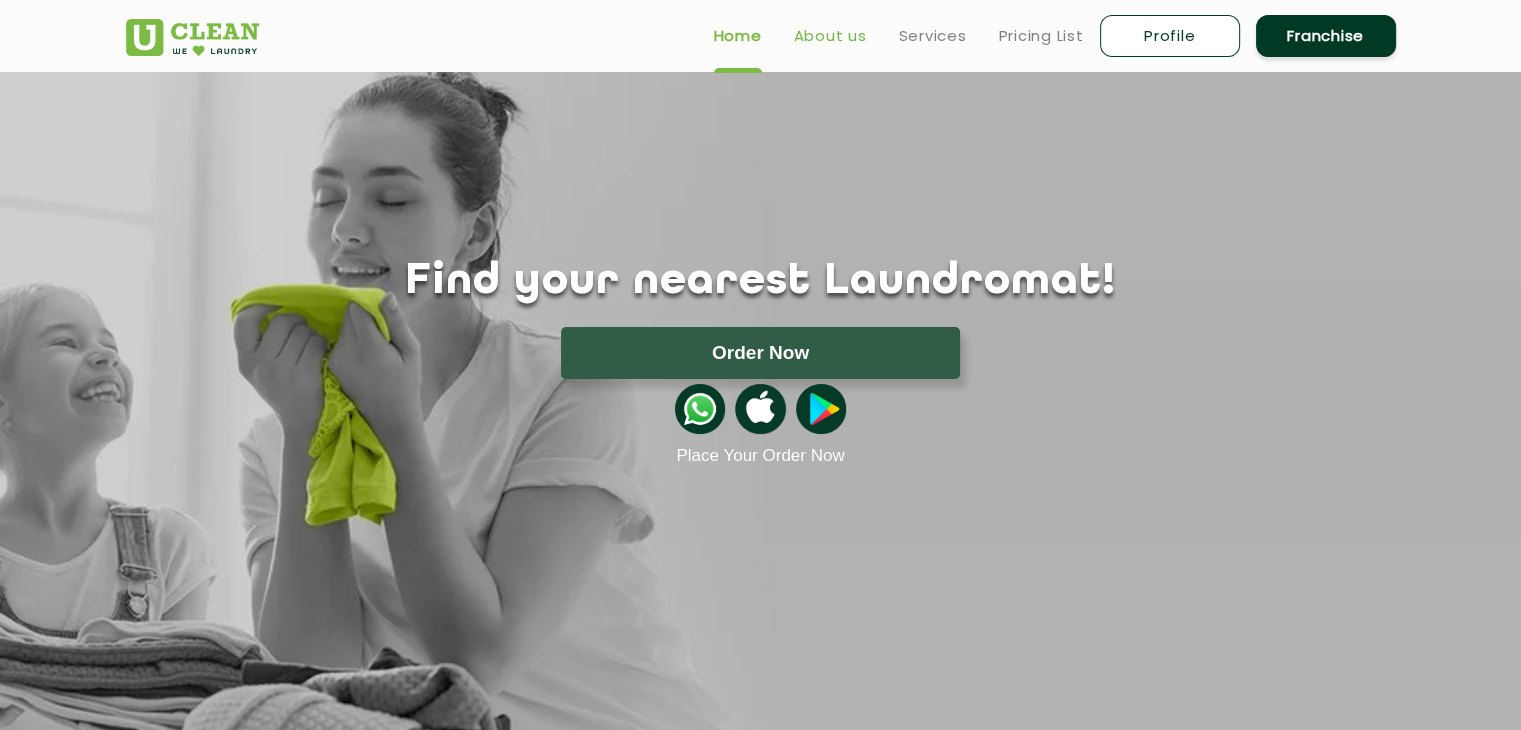 click on "About us" at bounding box center [830, 36] 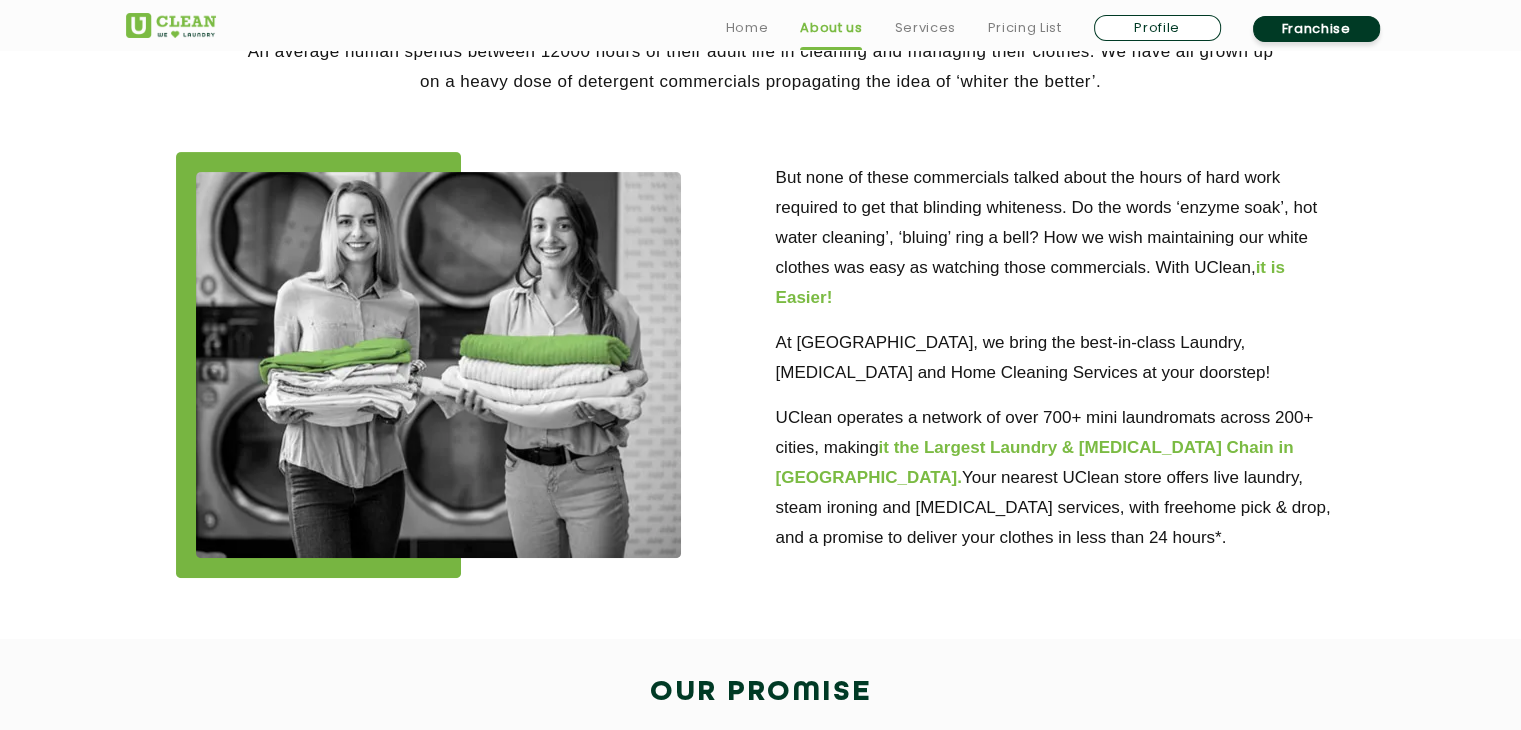 scroll, scrollTop: 1000, scrollLeft: 0, axis: vertical 